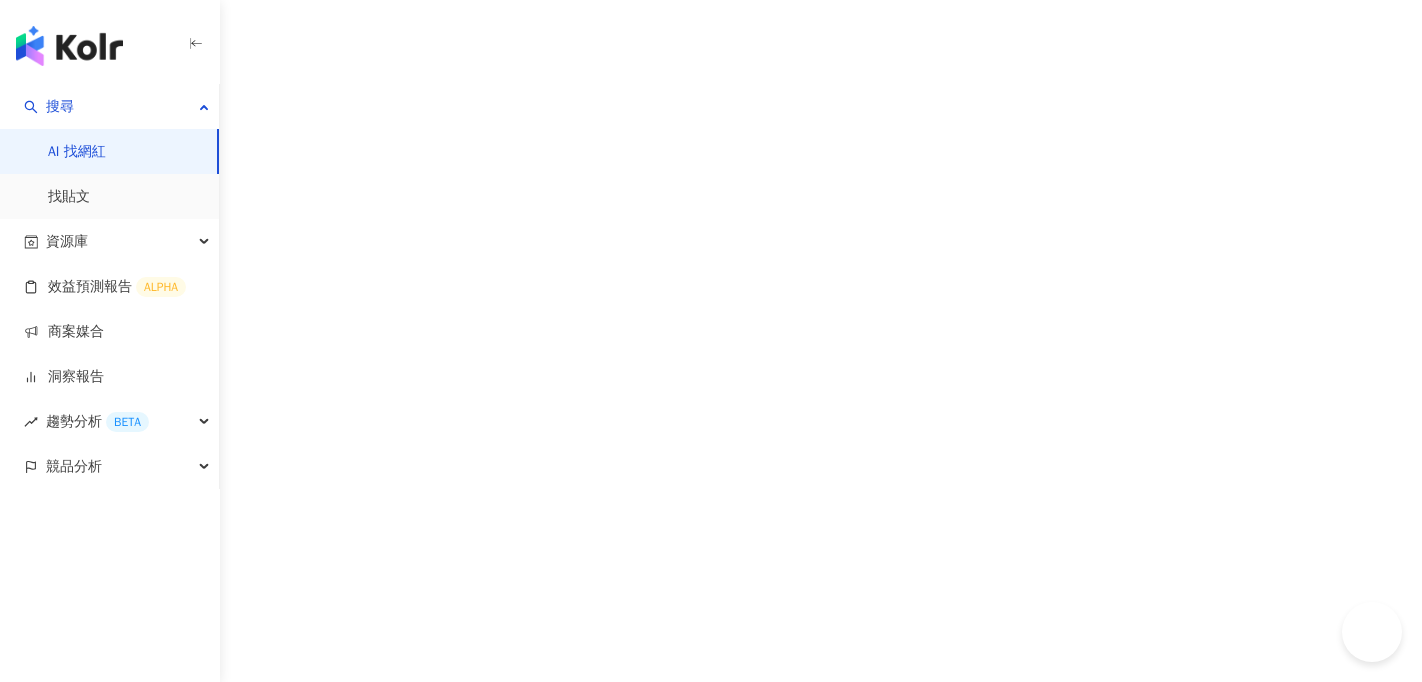 scroll, scrollTop: 0, scrollLeft: 0, axis: both 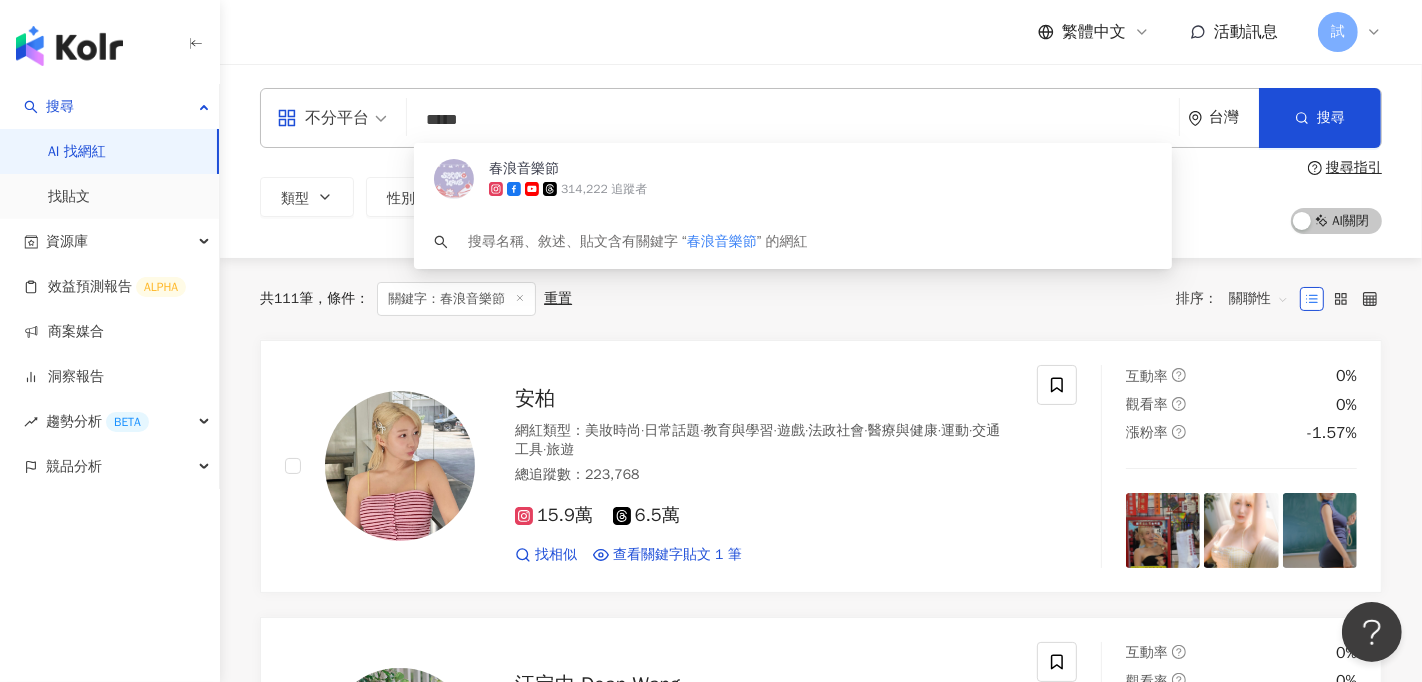 click on "*****" at bounding box center [793, 120] 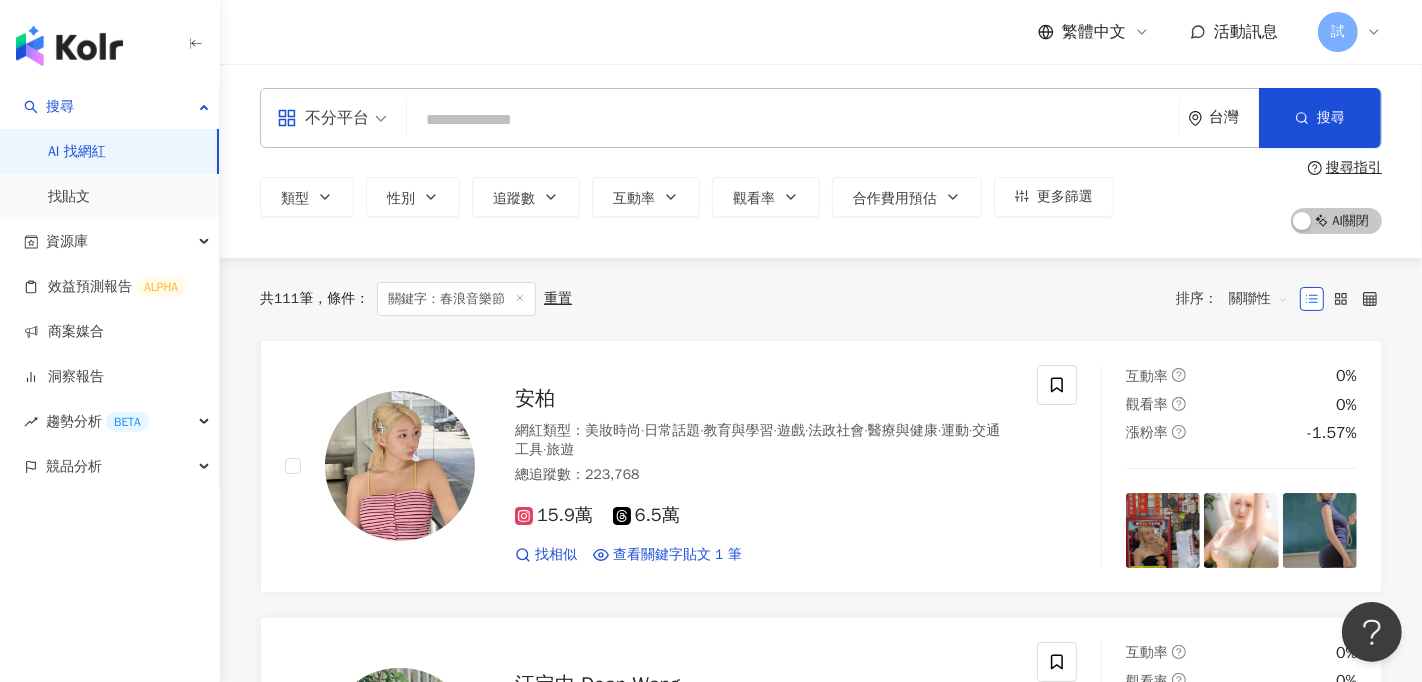 type 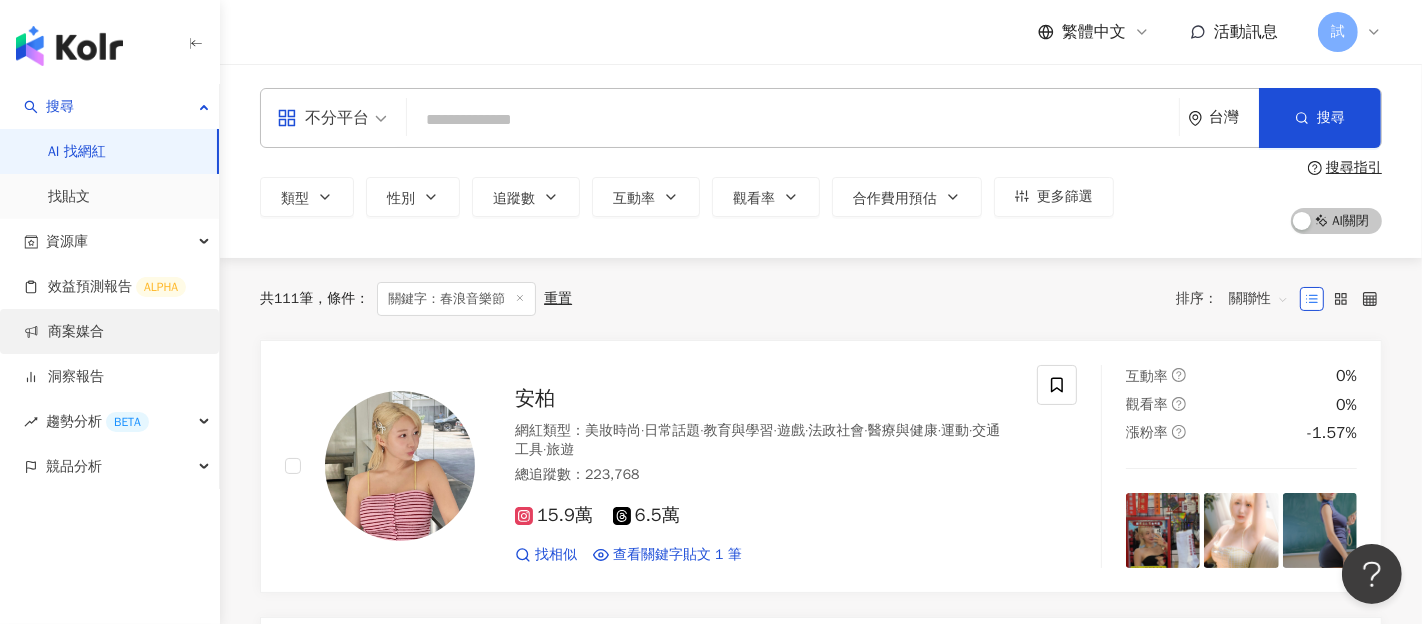 click on "商案媒合" at bounding box center (64, 332) 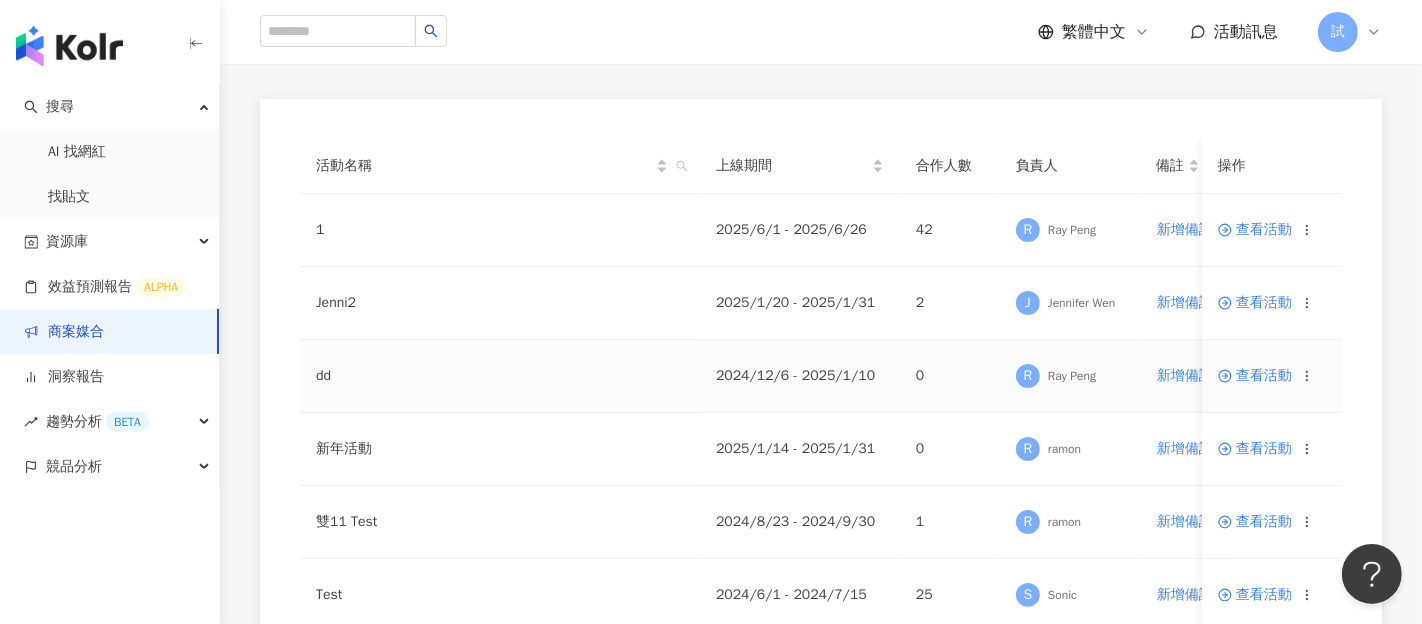 scroll, scrollTop: 264, scrollLeft: 0, axis: vertical 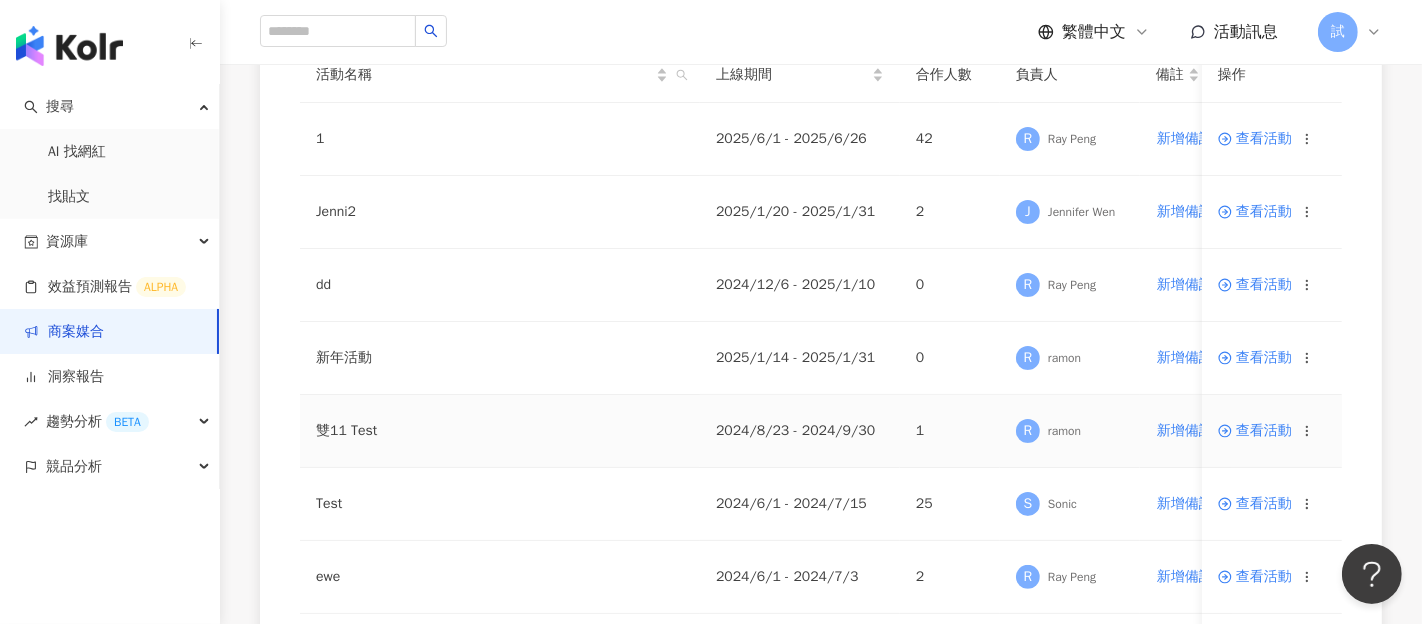click on "查看活動" at bounding box center (1255, 431) 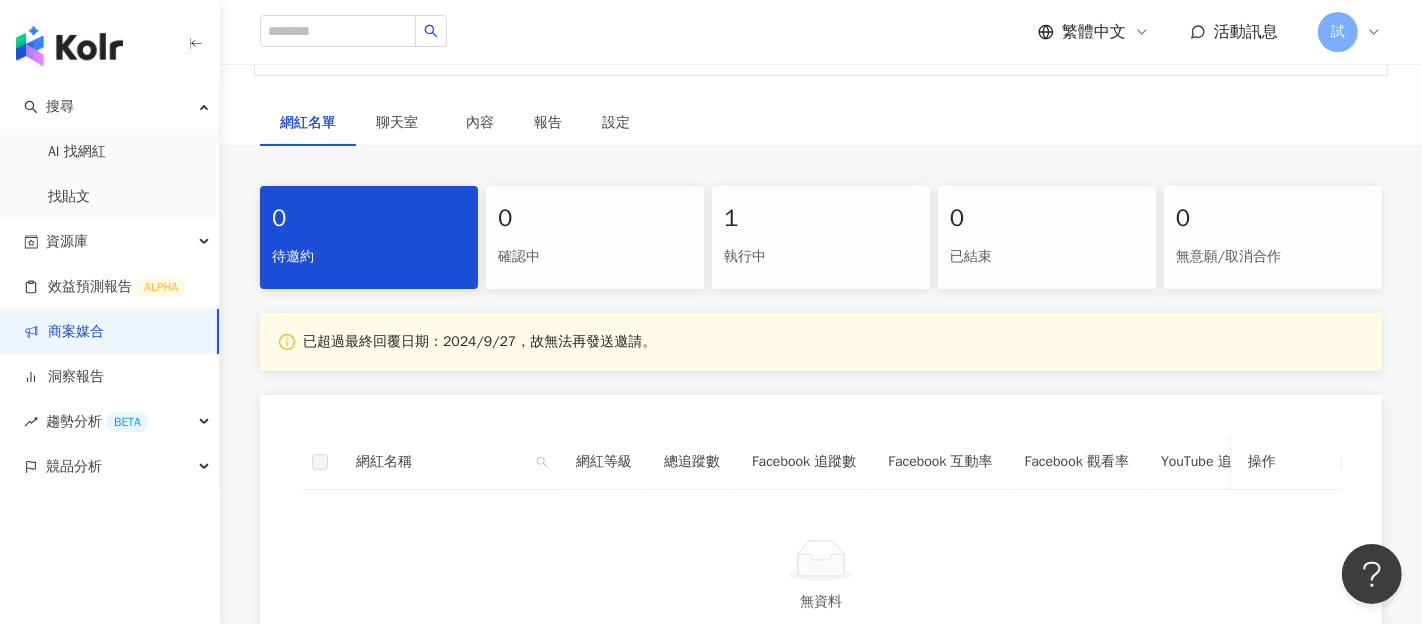 scroll, scrollTop: 335, scrollLeft: 0, axis: vertical 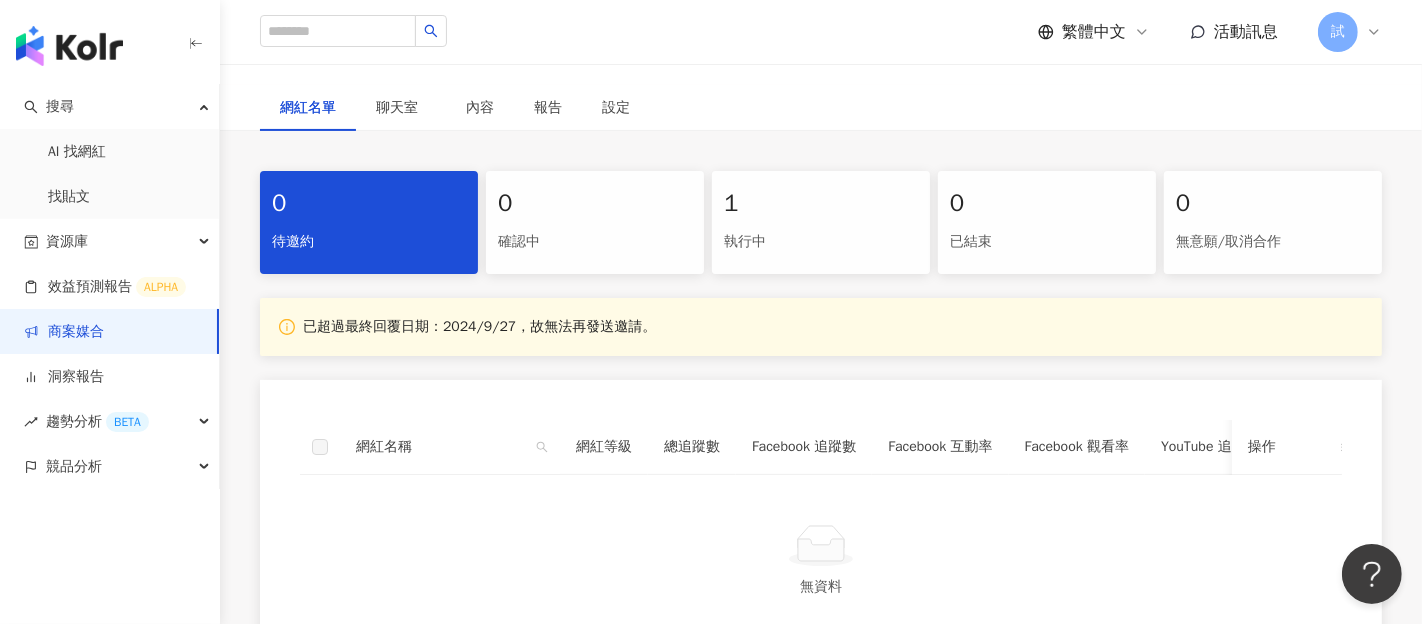 click on "執行中" at bounding box center (821, 242) 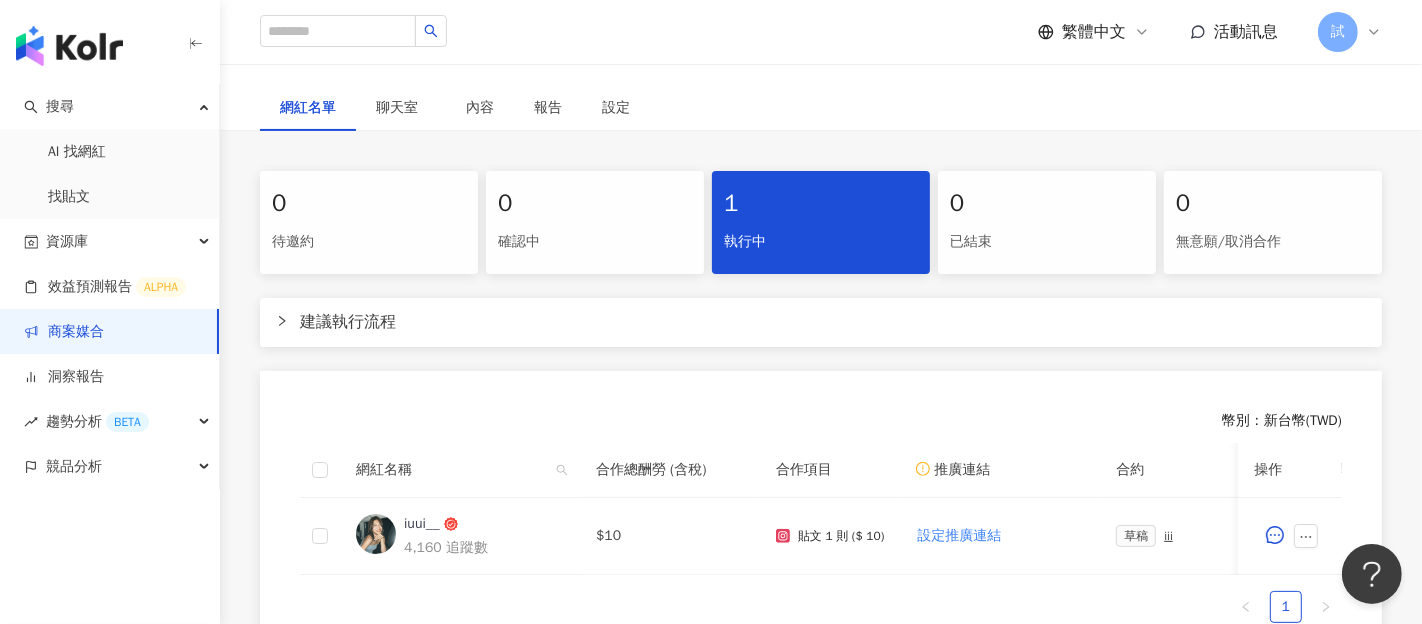 click on "確認中" at bounding box center [595, 242] 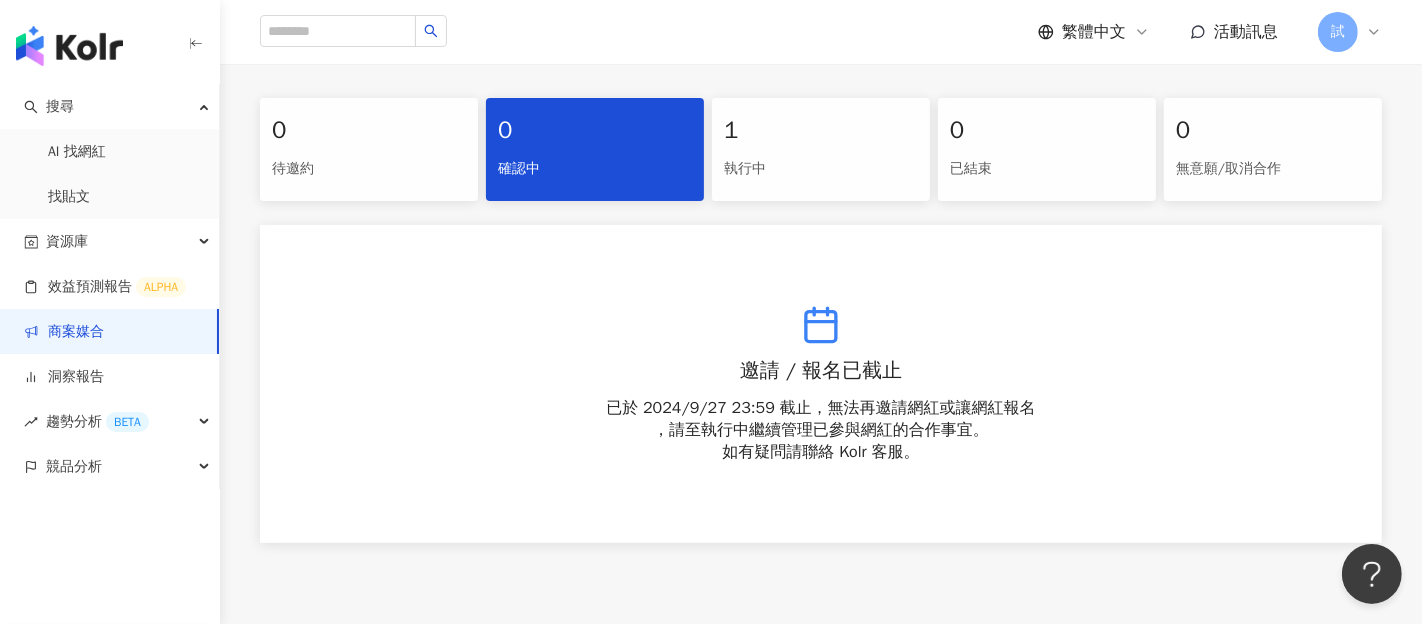 scroll, scrollTop: 457, scrollLeft: 0, axis: vertical 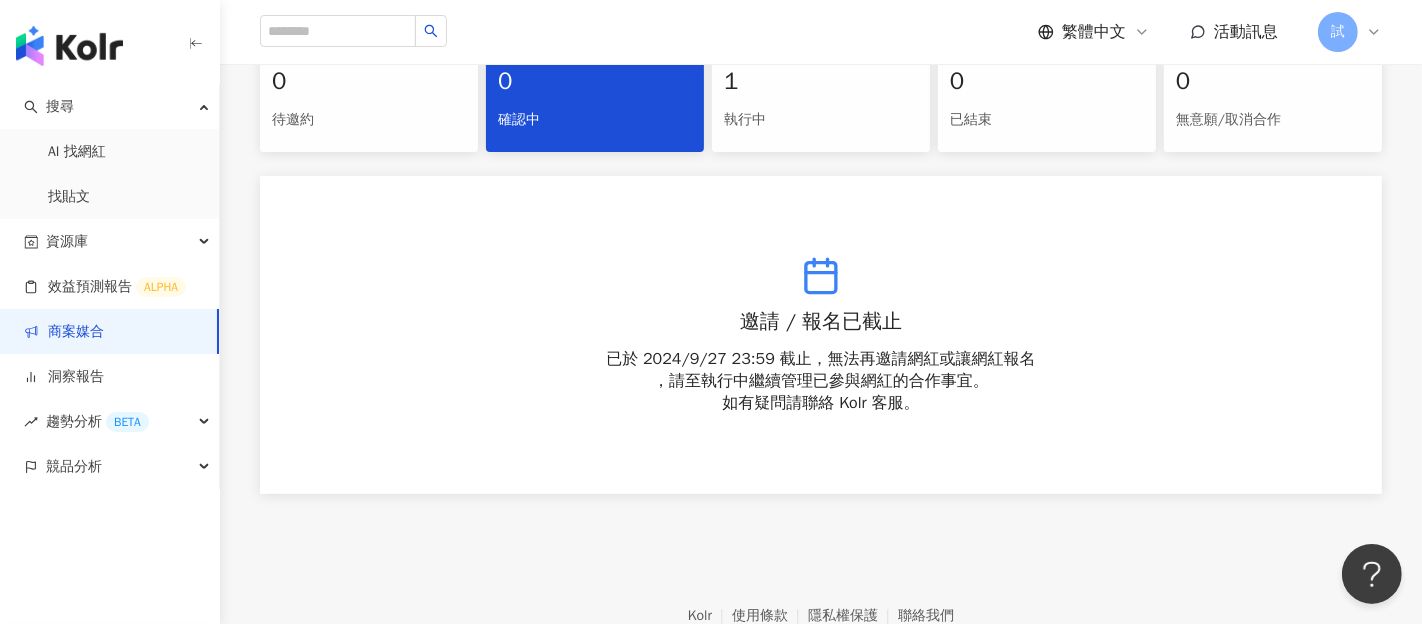 click on "執行中" at bounding box center (821, 120) 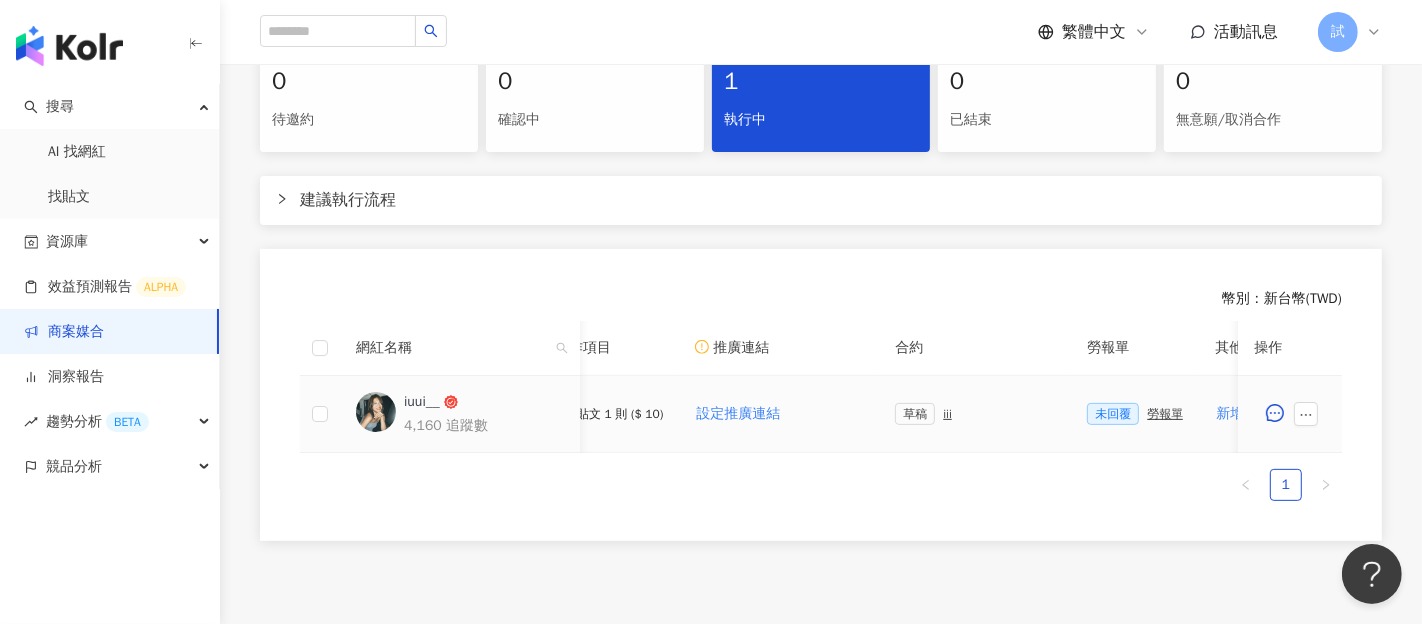 scroll, scrollTop: 0, scrollLeft: 251, axis: horizontal 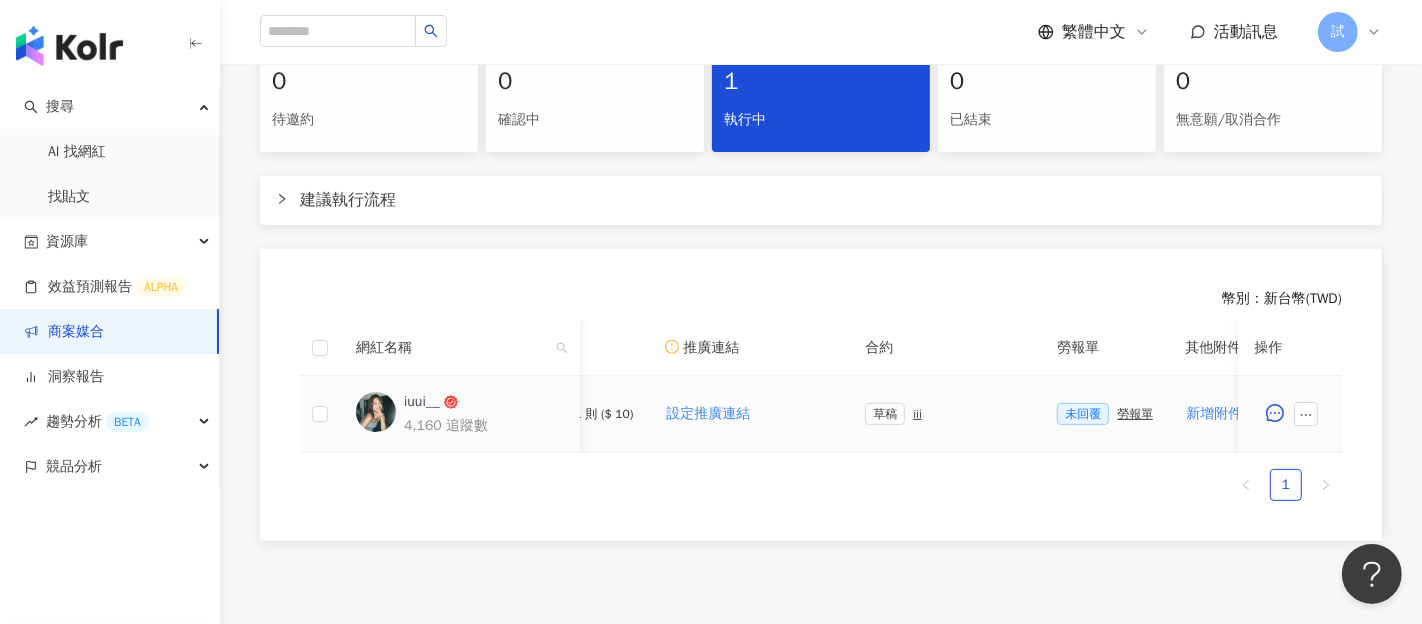 click on "iii" at bounding box center (917, 414) 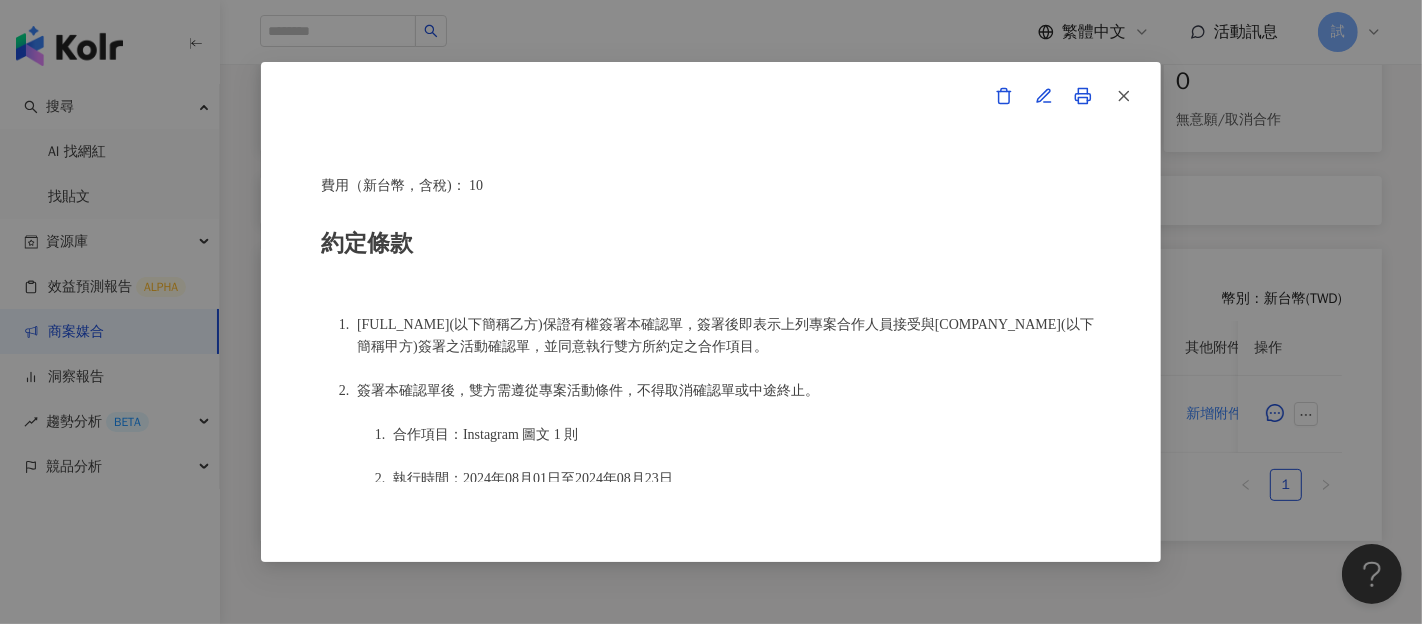 scroll, scrollTop: 1053, scrollLeft: 0, axis: vertical 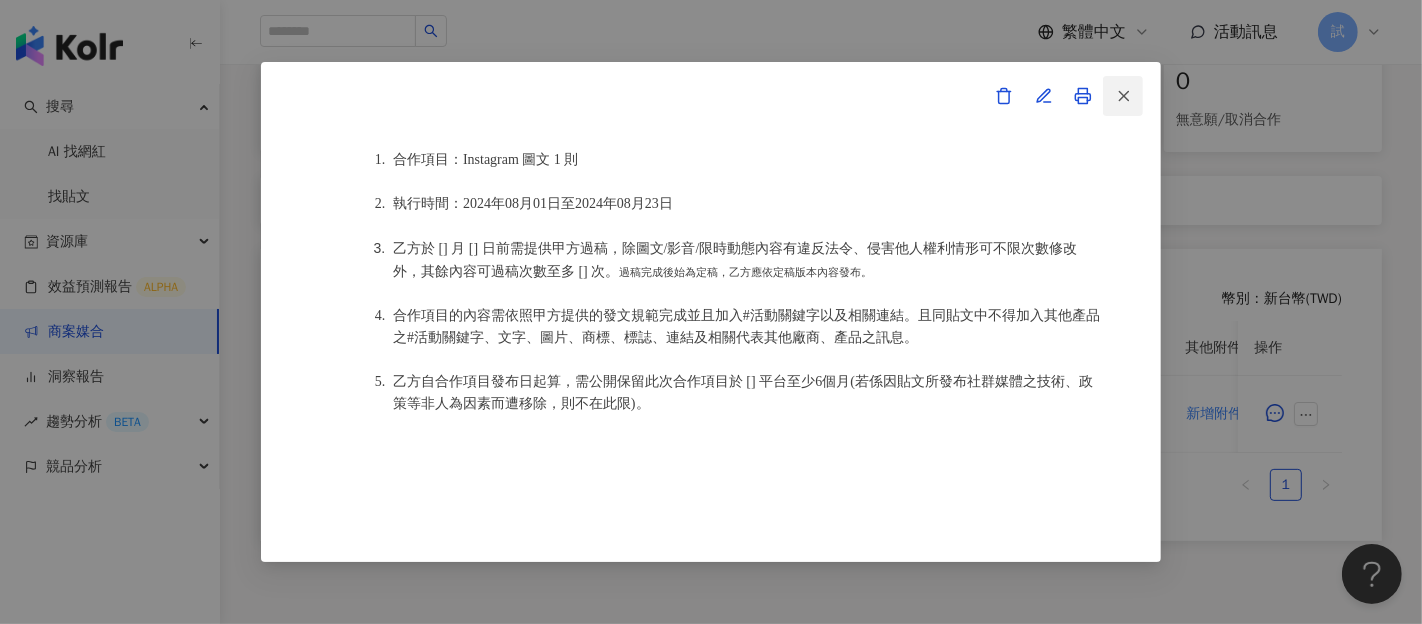 click 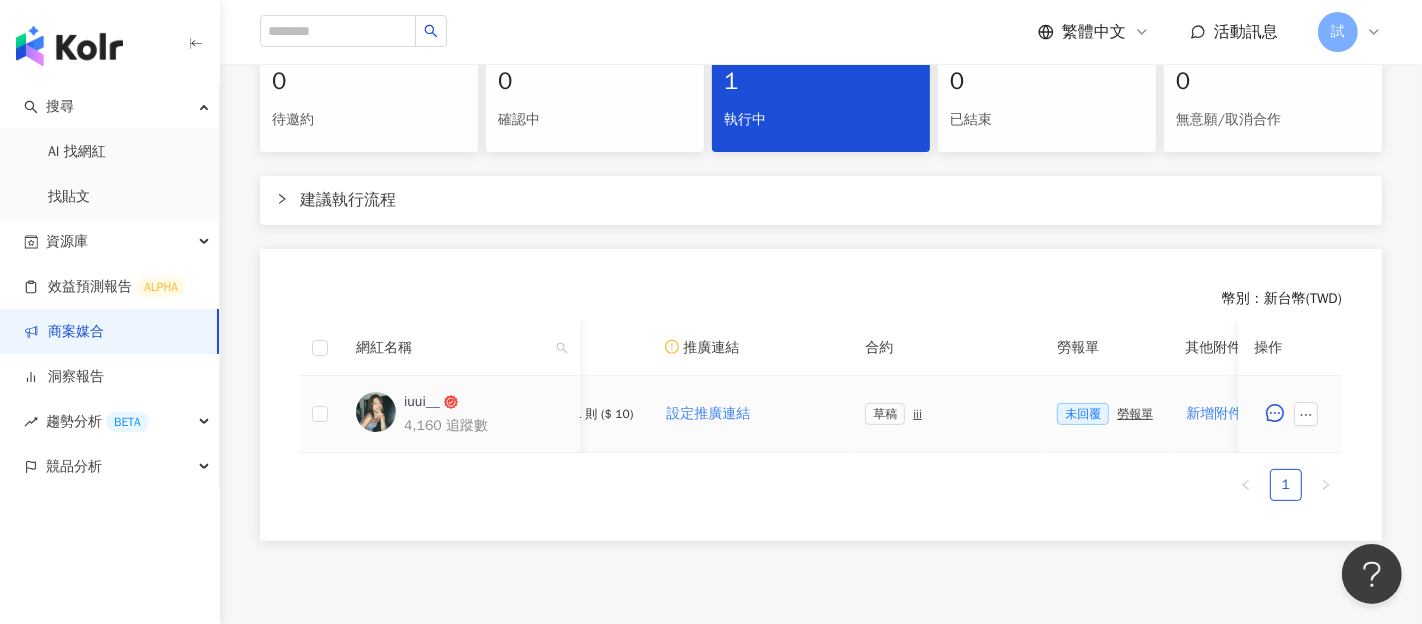 click on "勞報單" at bounding box center [1135, 414] 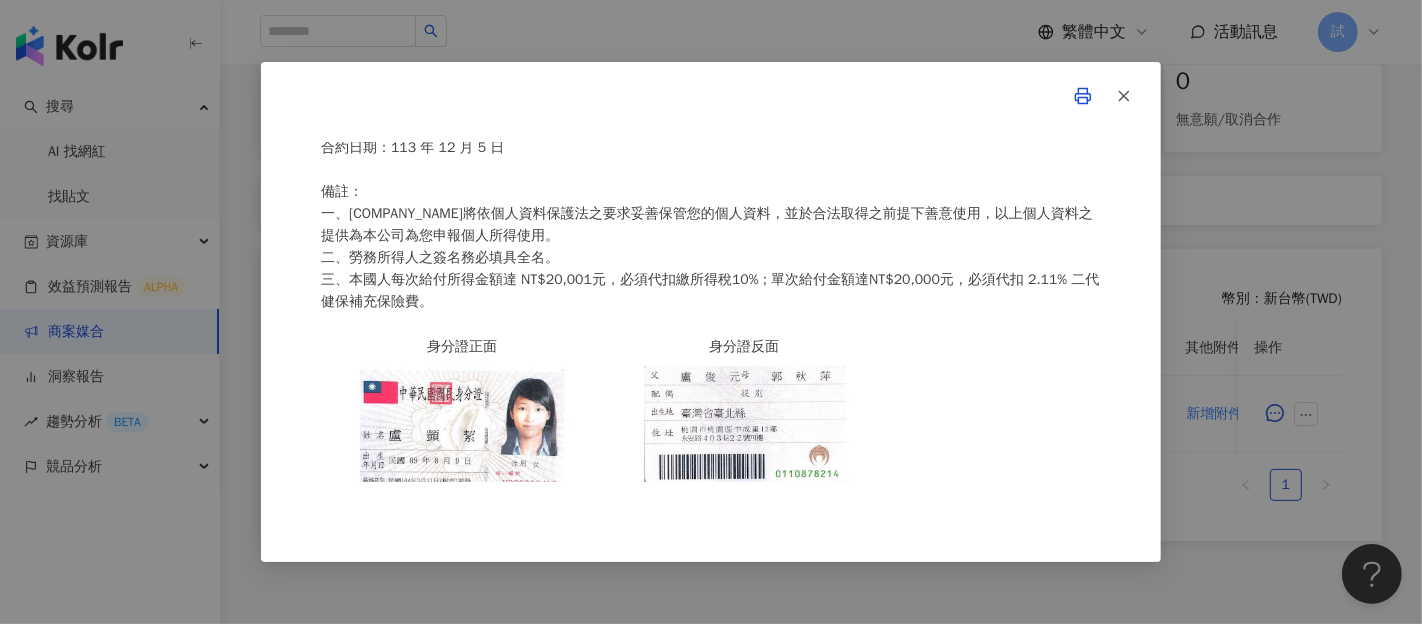 scroll, scrollTop: 436, scrollLeft: 0, axis: vertical 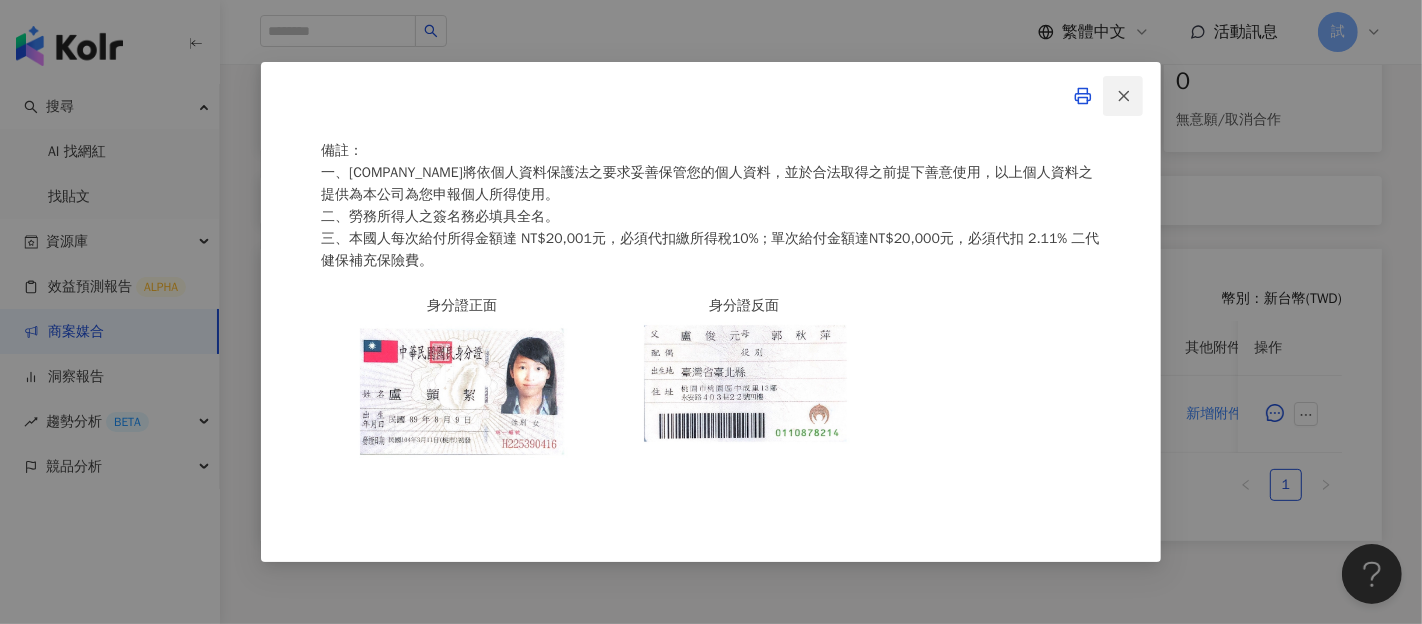 click 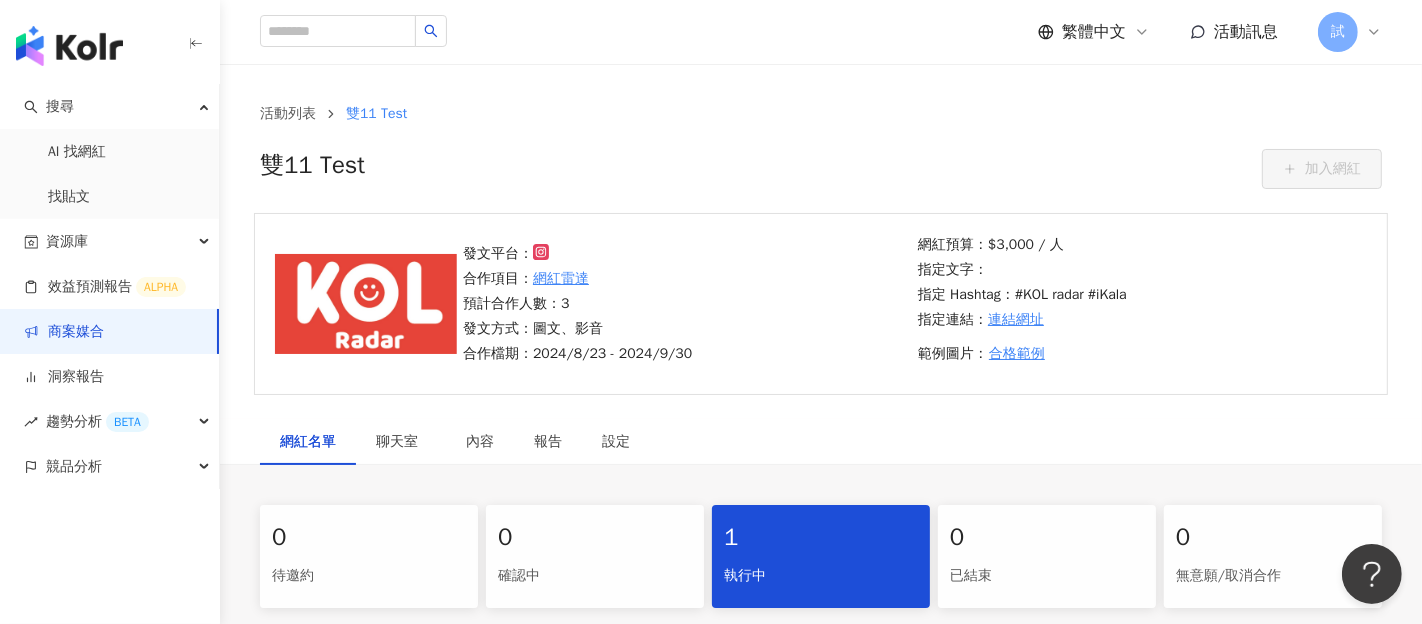 scroll, scrollTop: 0, scrollLeft: 0, axis: both 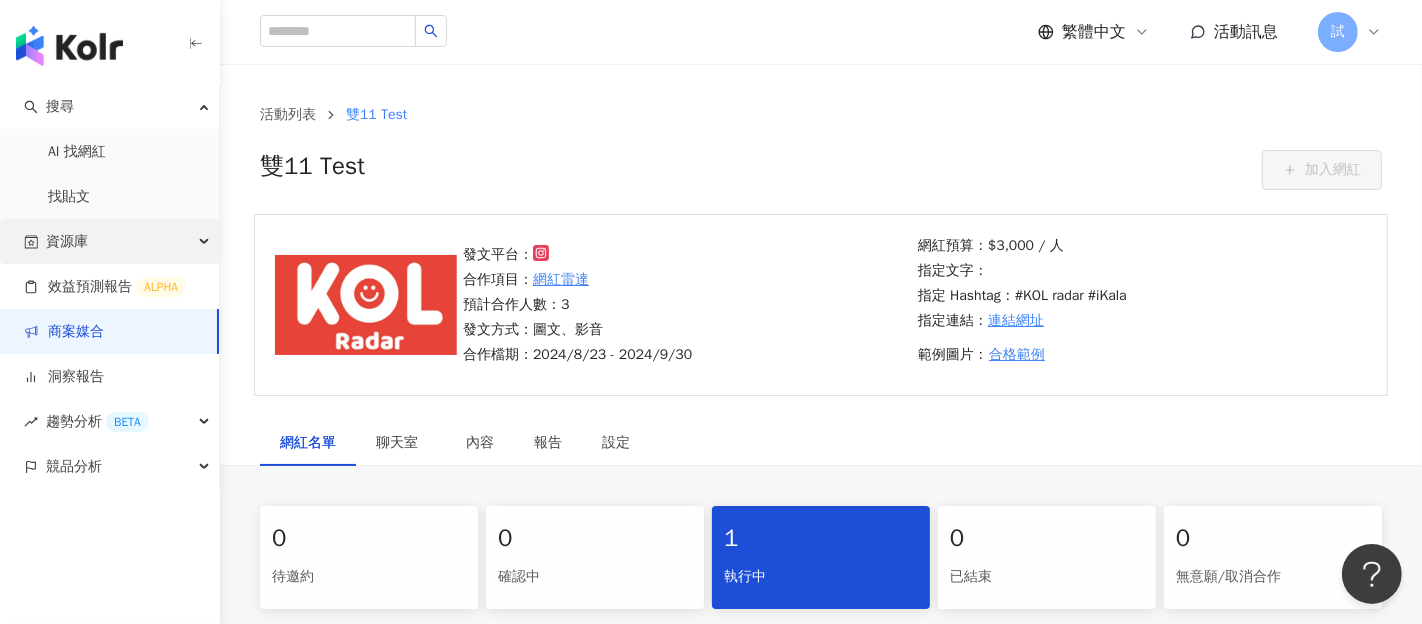 click on "資源庫" at bounding box center [109, 241] 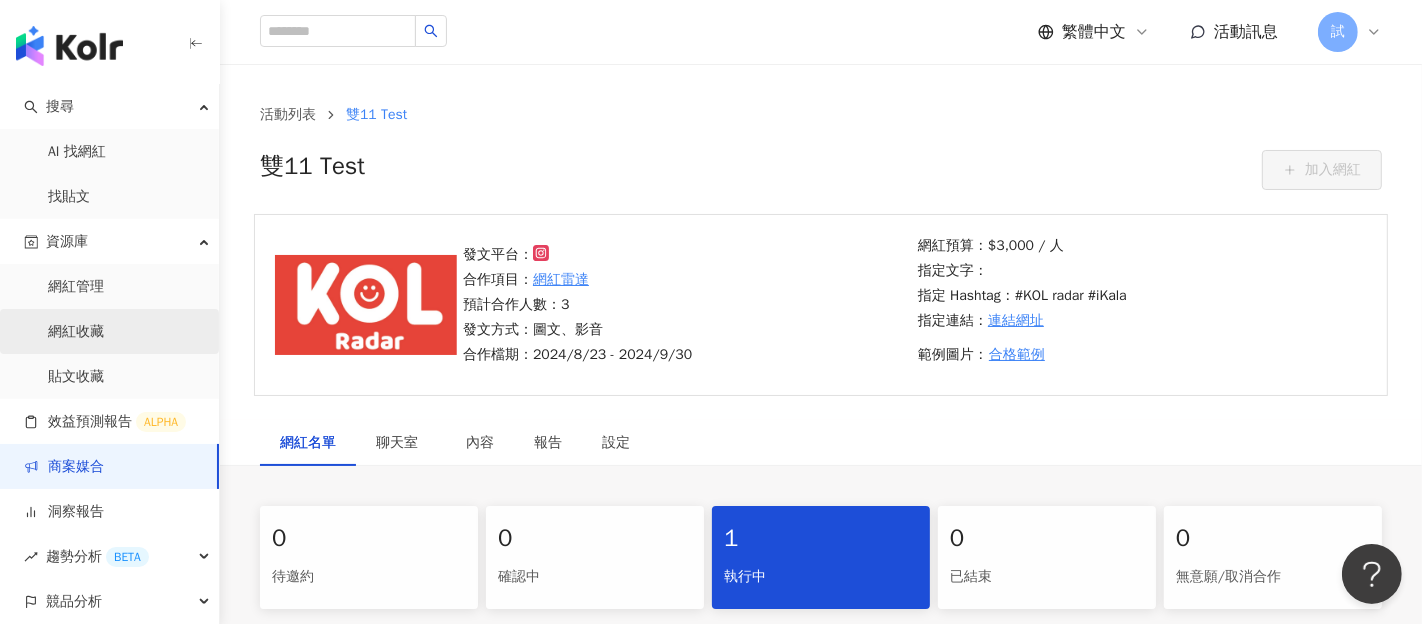 click on "網紅收藏" at bounding box center [76, 332] 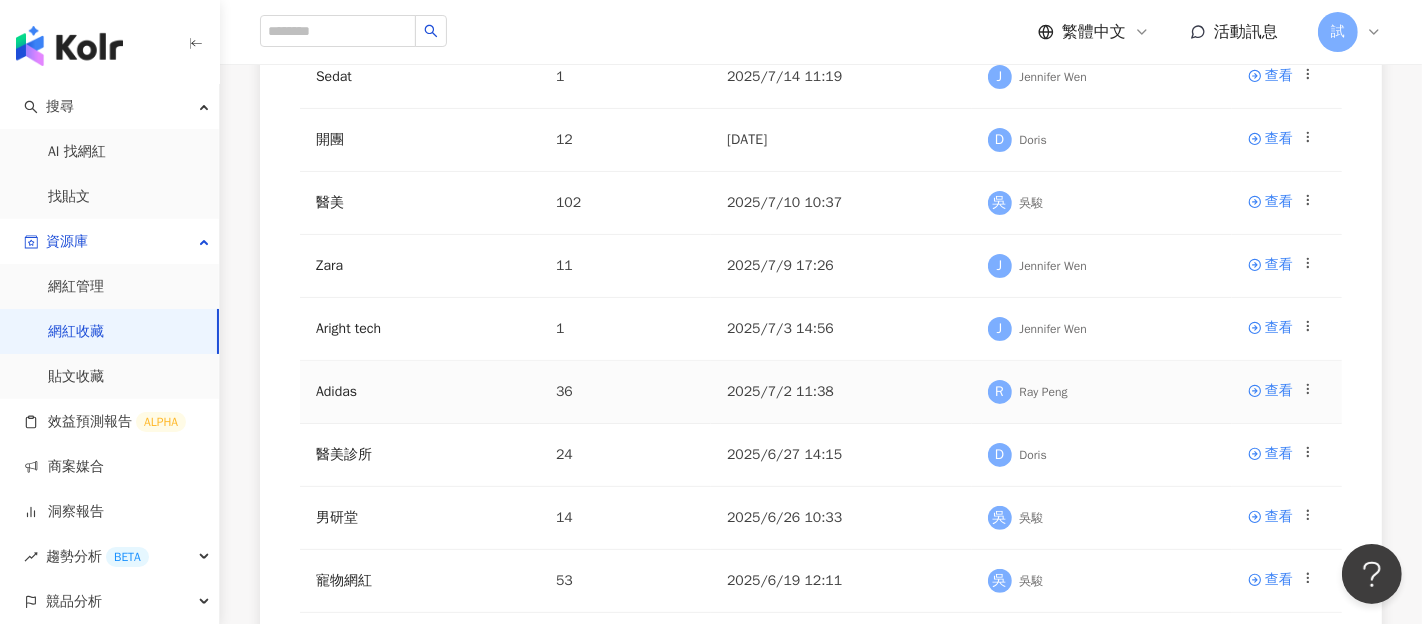 scroll, scrollTop: 332, scrollLeft: 0, axis: vertical 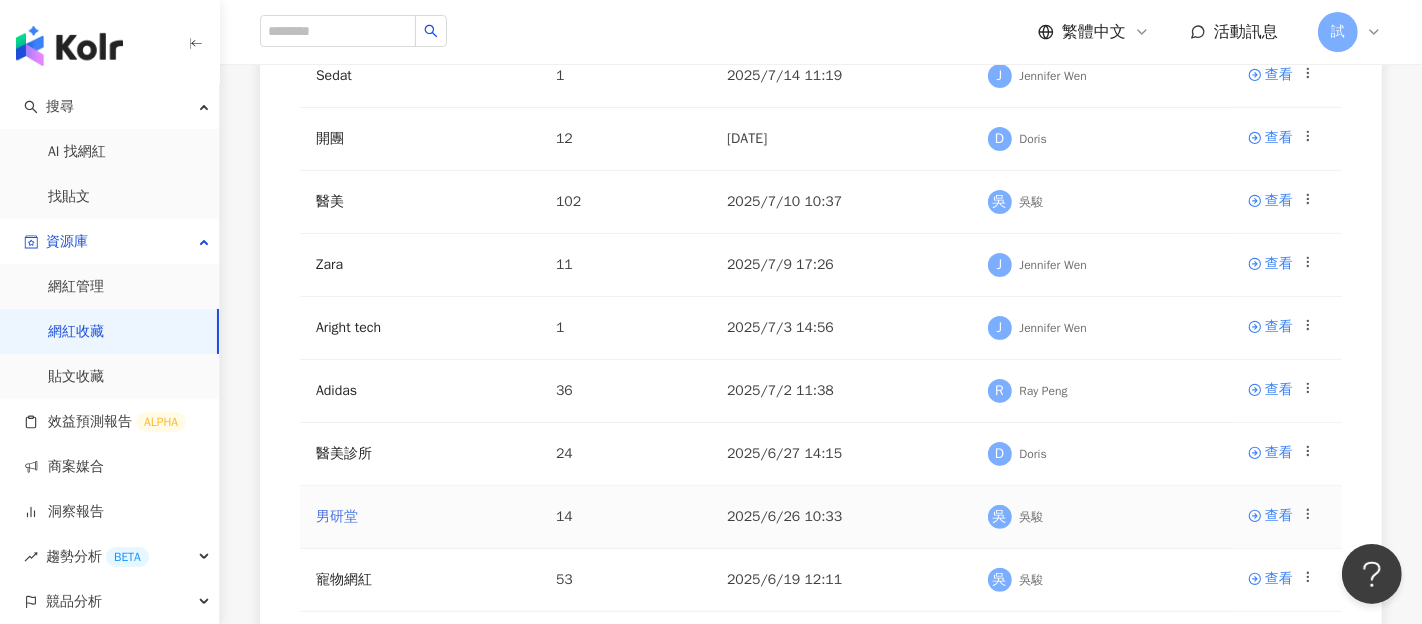 click on "男研堂" at bounding box center (337, 516) 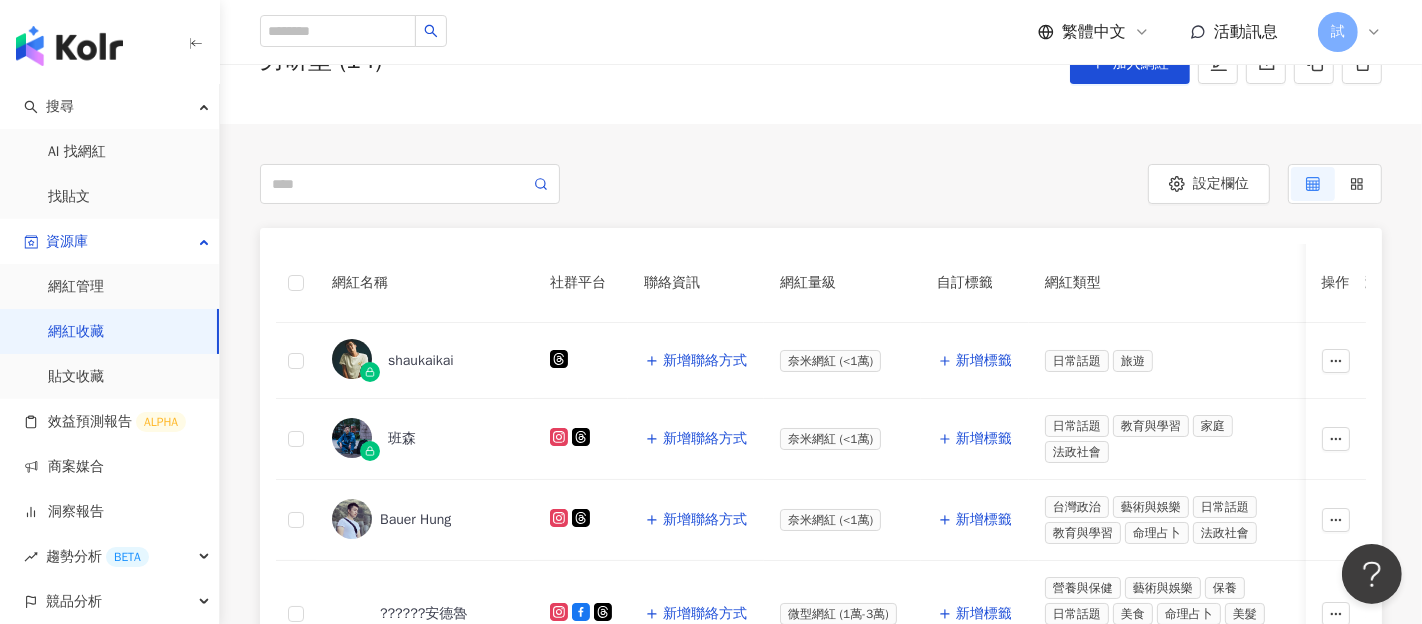 scroll, scrollTop: 0, scrollLeft: 0, axis: both 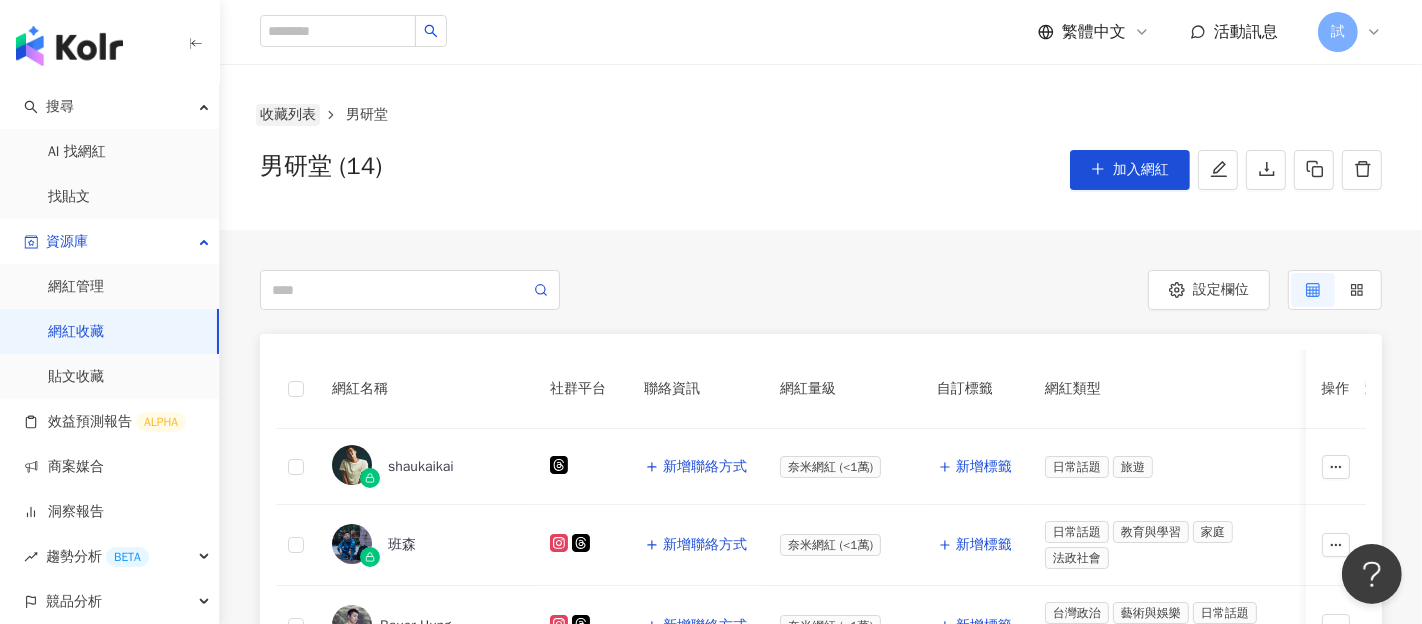 click on "收藏列表" at bounding box center (288, 115) 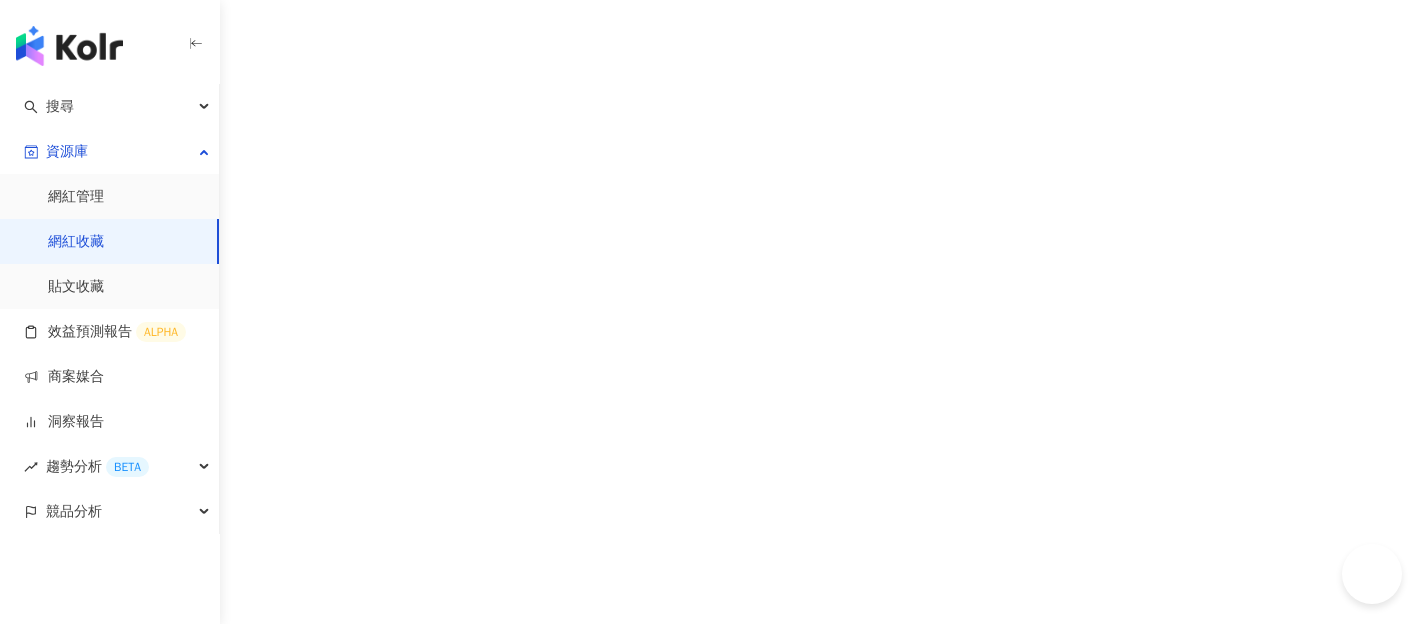 scroll, scrollTop: 0, scrollLeft: 0, axis: both 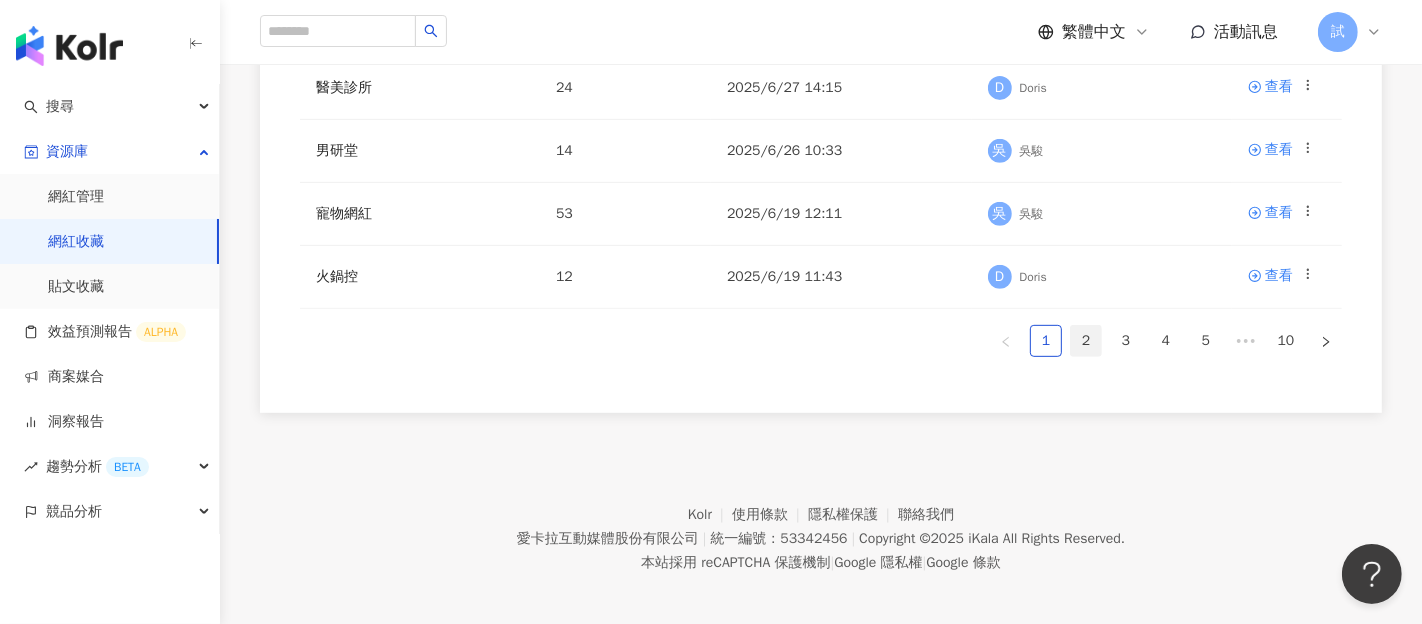 click on "2" at bounding box center (1086, 341) 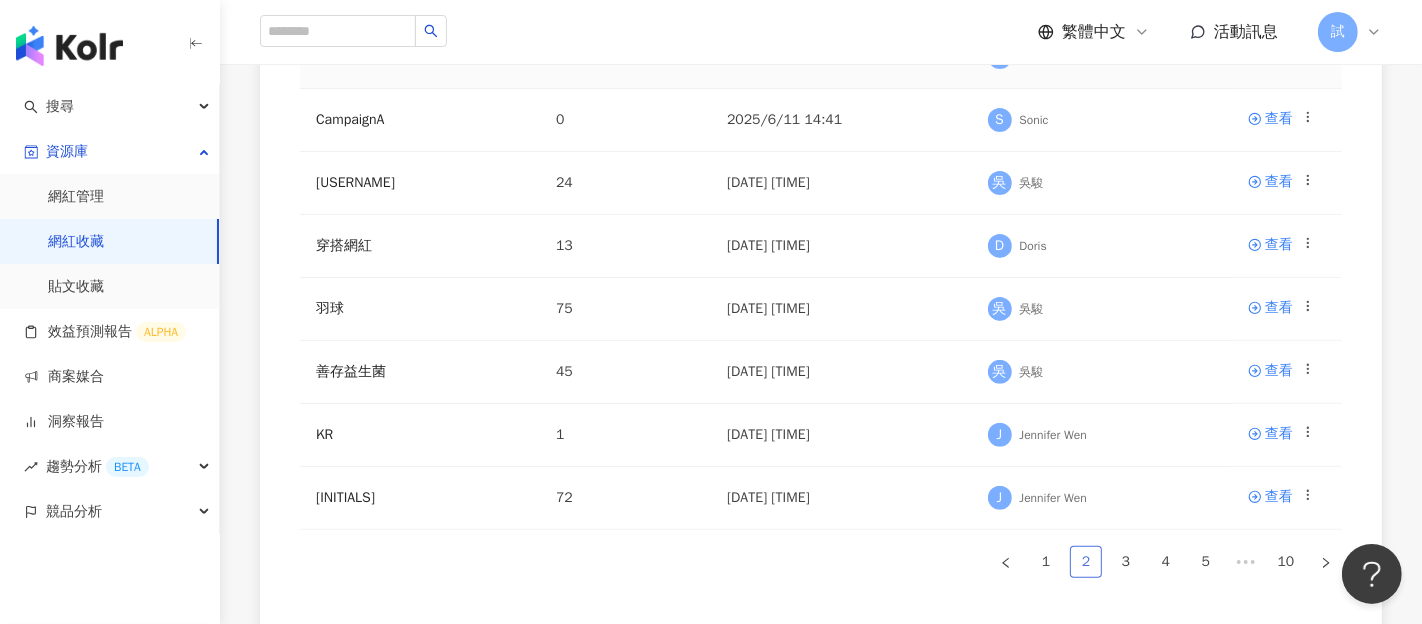 scroll, scrollTop: 498, scrollLeft: 0, axis: vertical 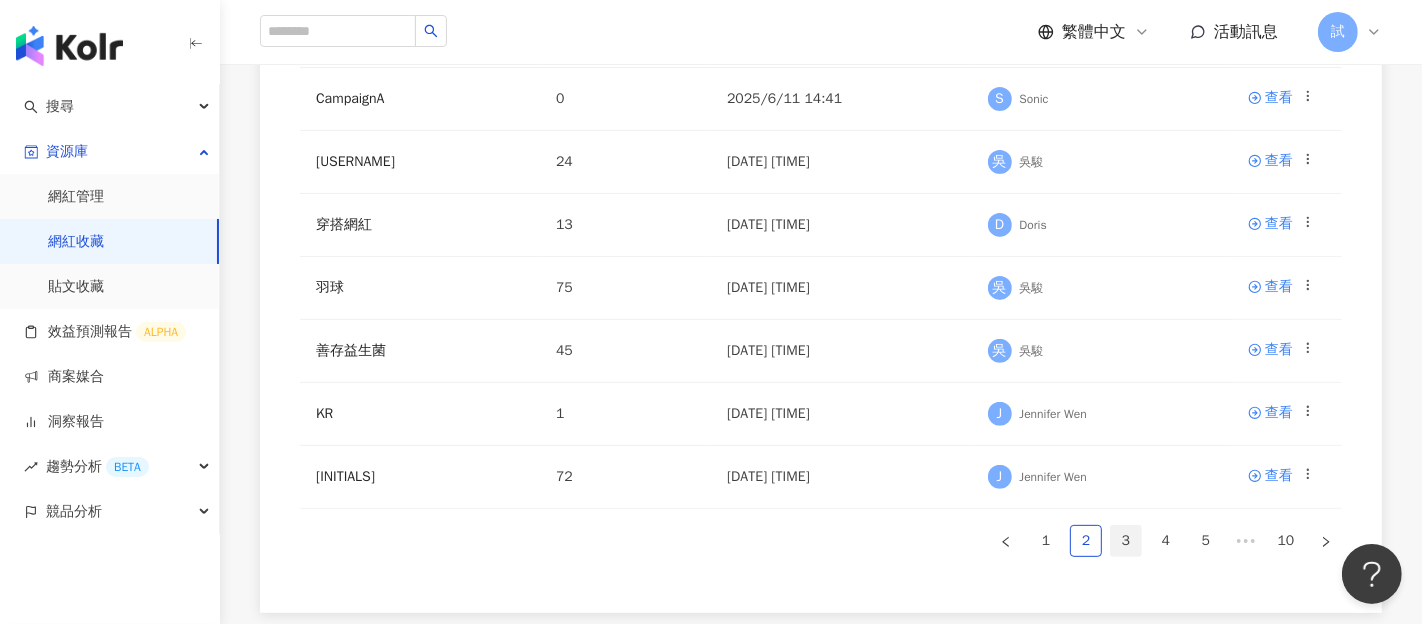 click on "3" at bounding box center [1126, 541] 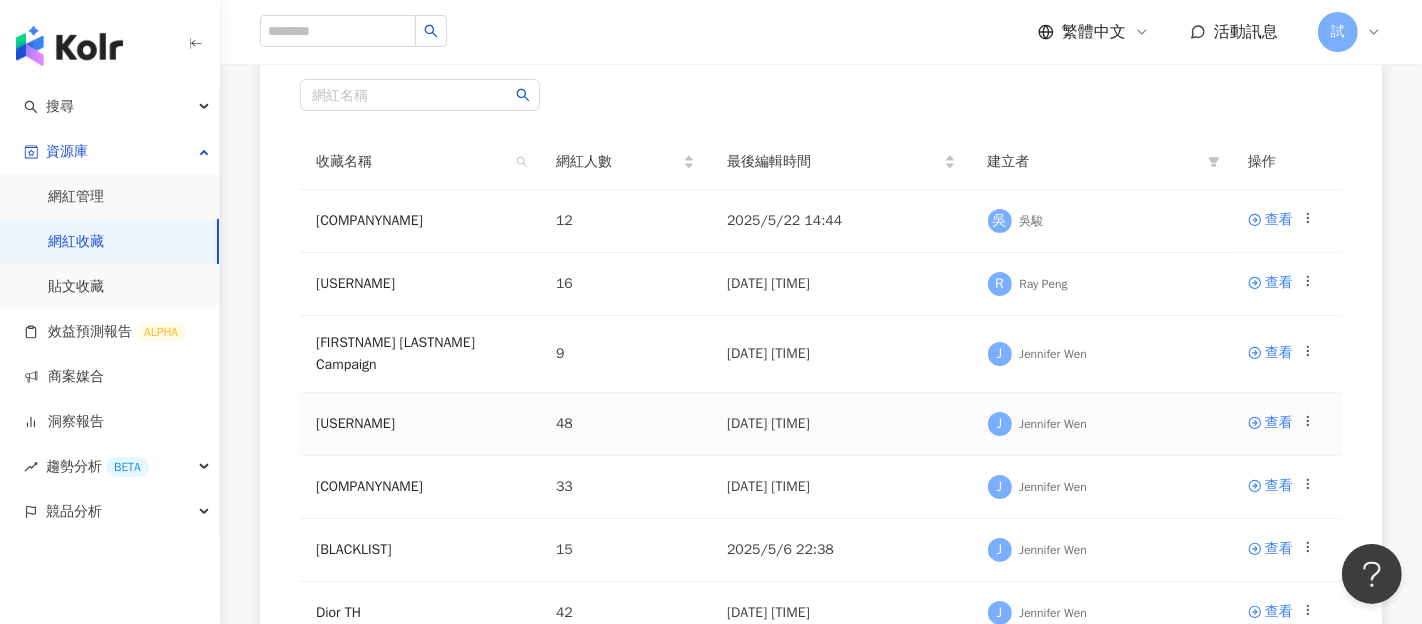 scroll, scrollTop: 174, scrollLeft: 0, axis: vertical 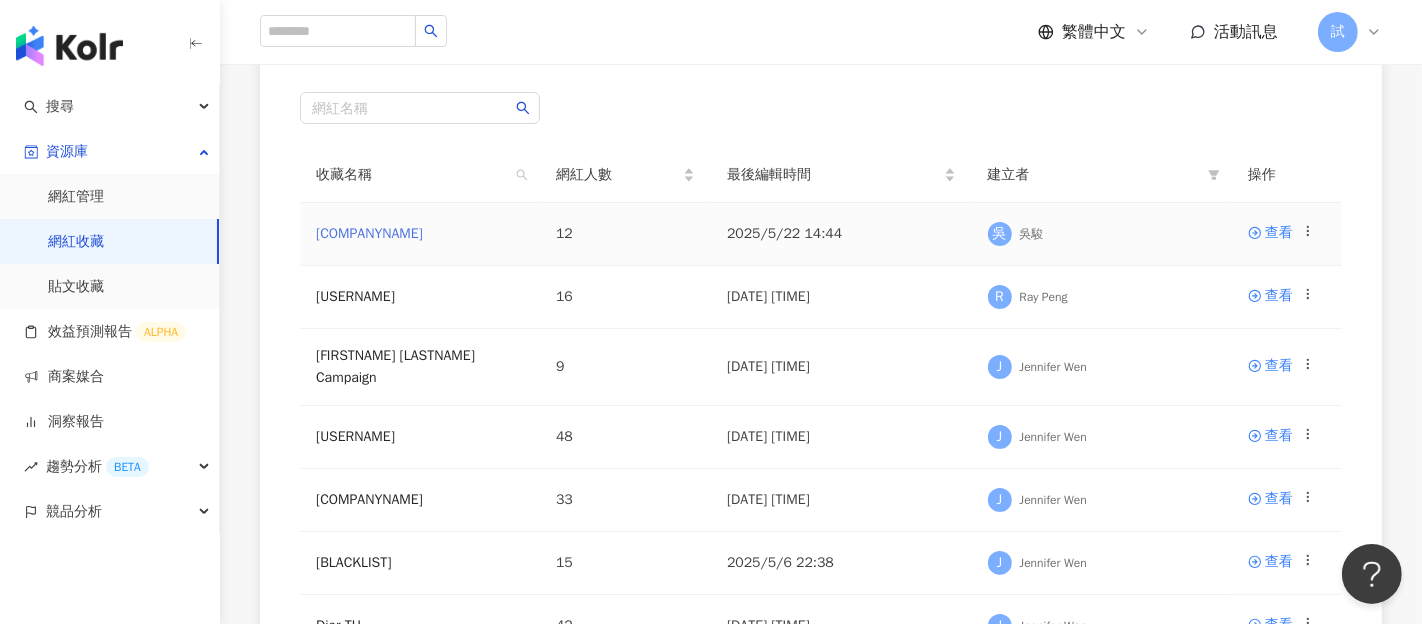 click on "廚具團購主" at bounding box center (369, 233) 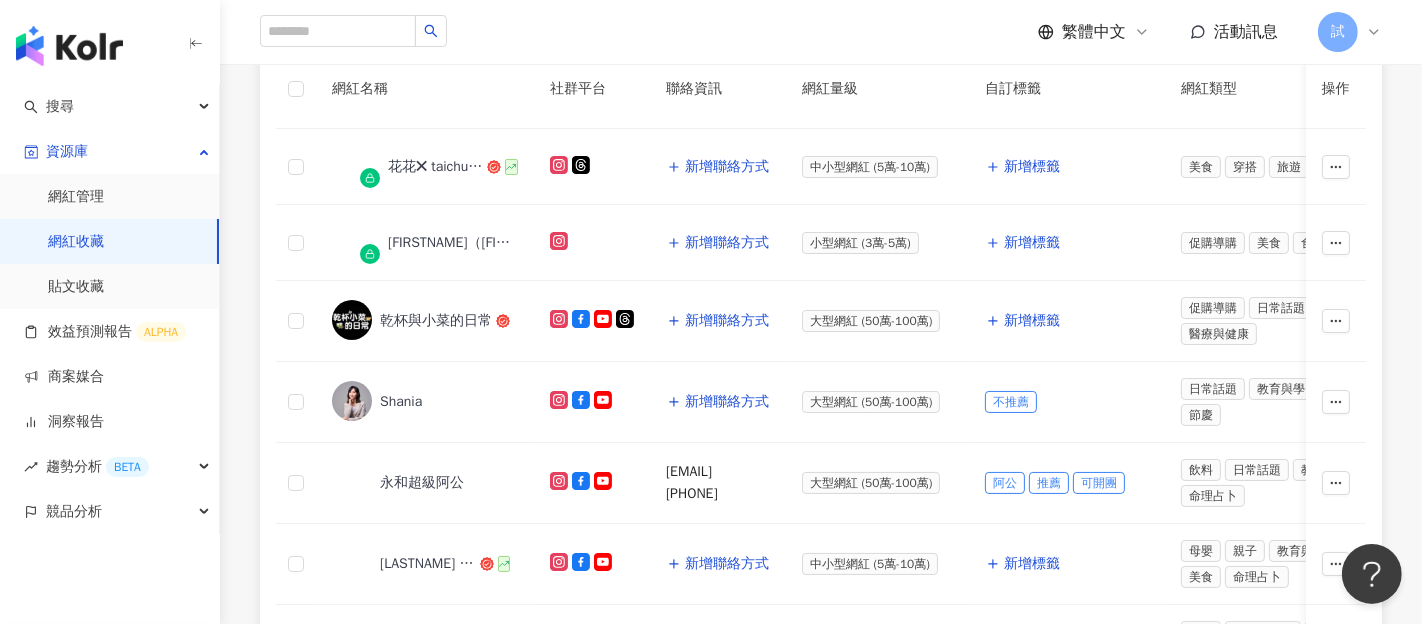 scroll, scrollTop: 291, scrollLeft: 0, axis: vertical 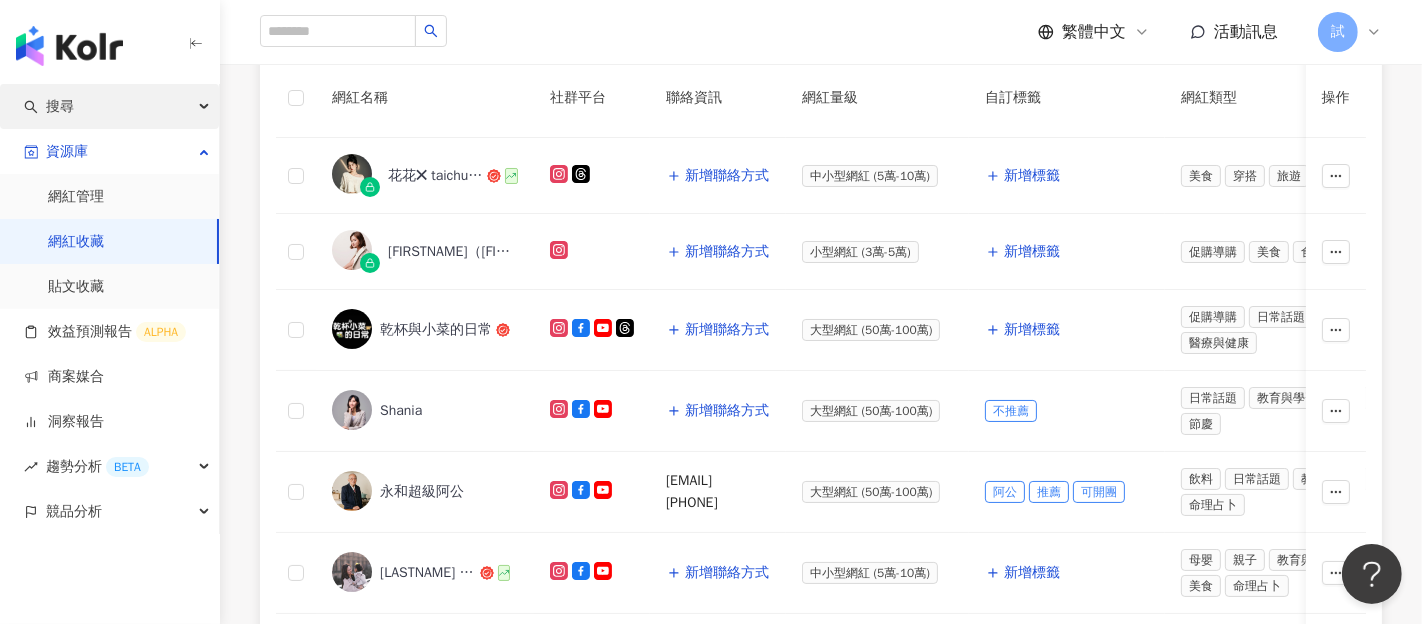click on "搜尋" at bounding box center (109, 106) 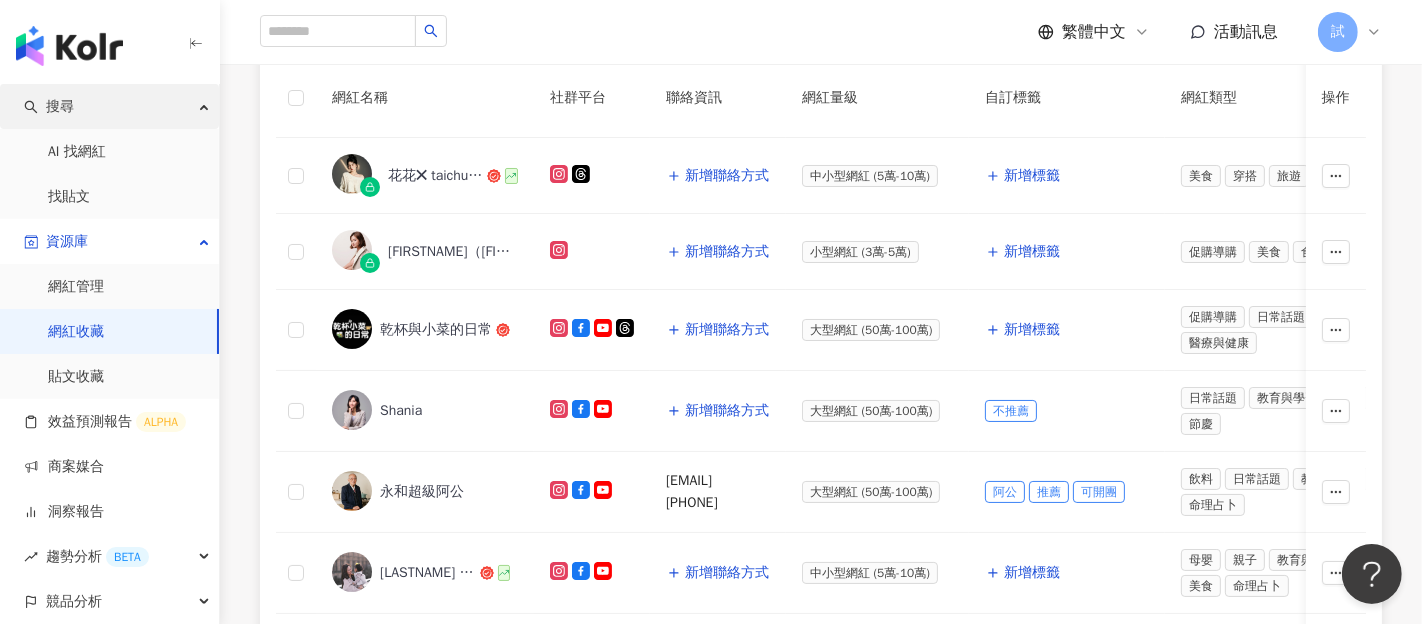 click on "搜尋" at bounding box center [109, 106] 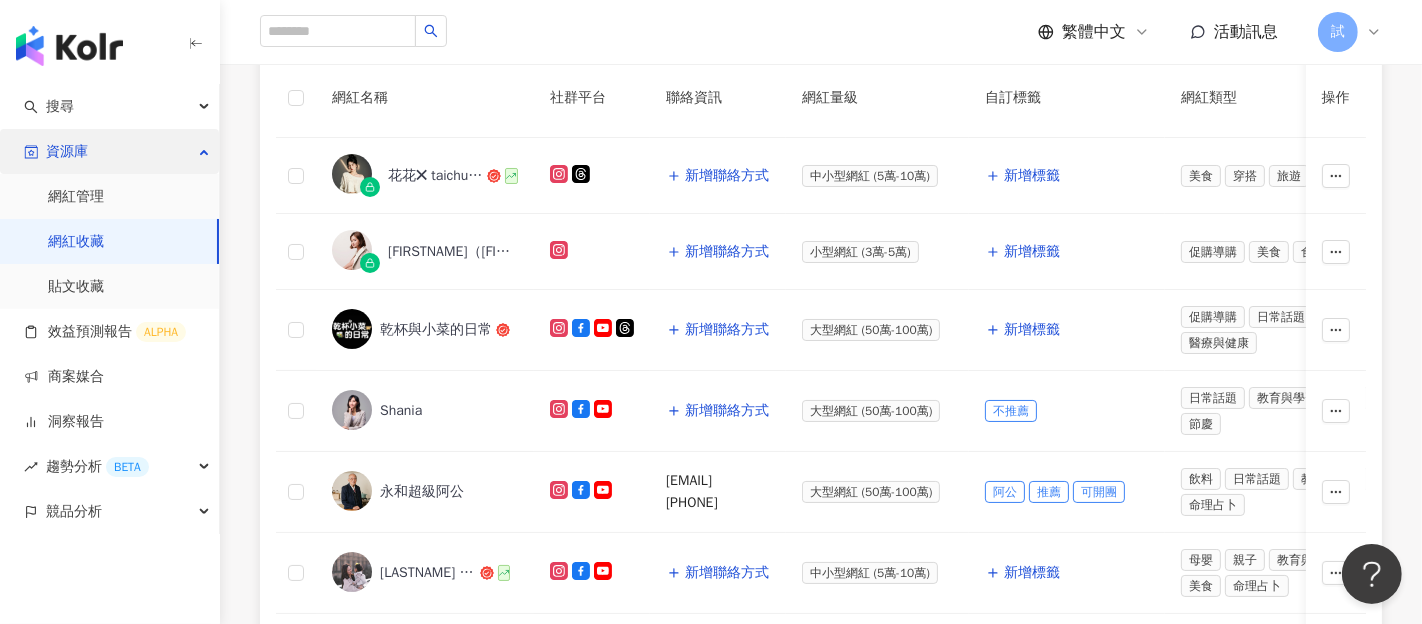 click on "資源庫" at bounding box center (109, 151) 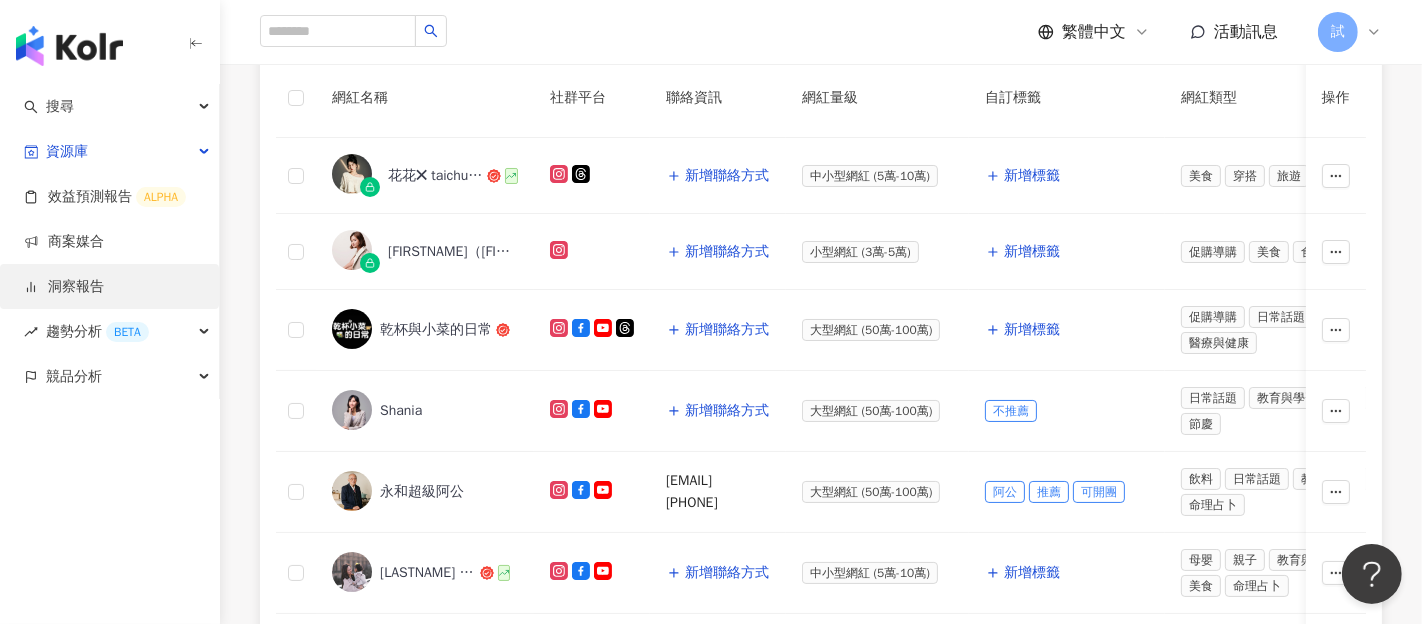 click on "洞察報告" at bounding box center (64, 287) 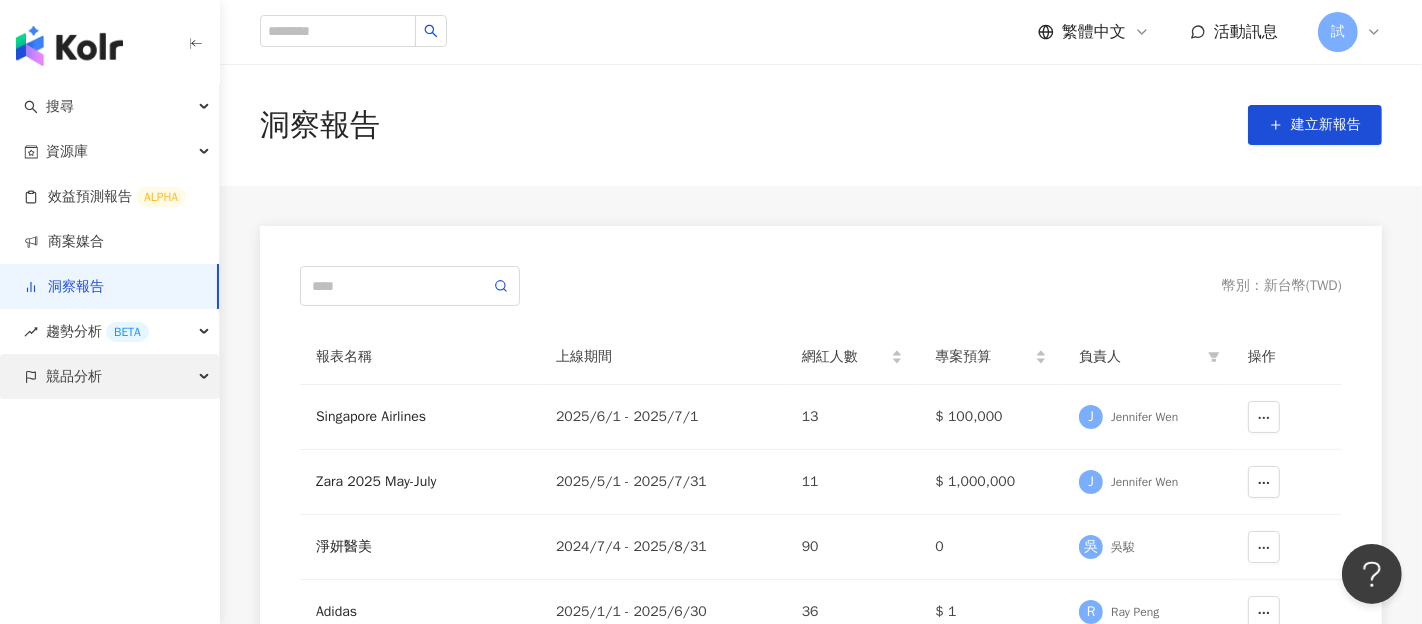 click on "競品分析" at bounding box center (109, 376) 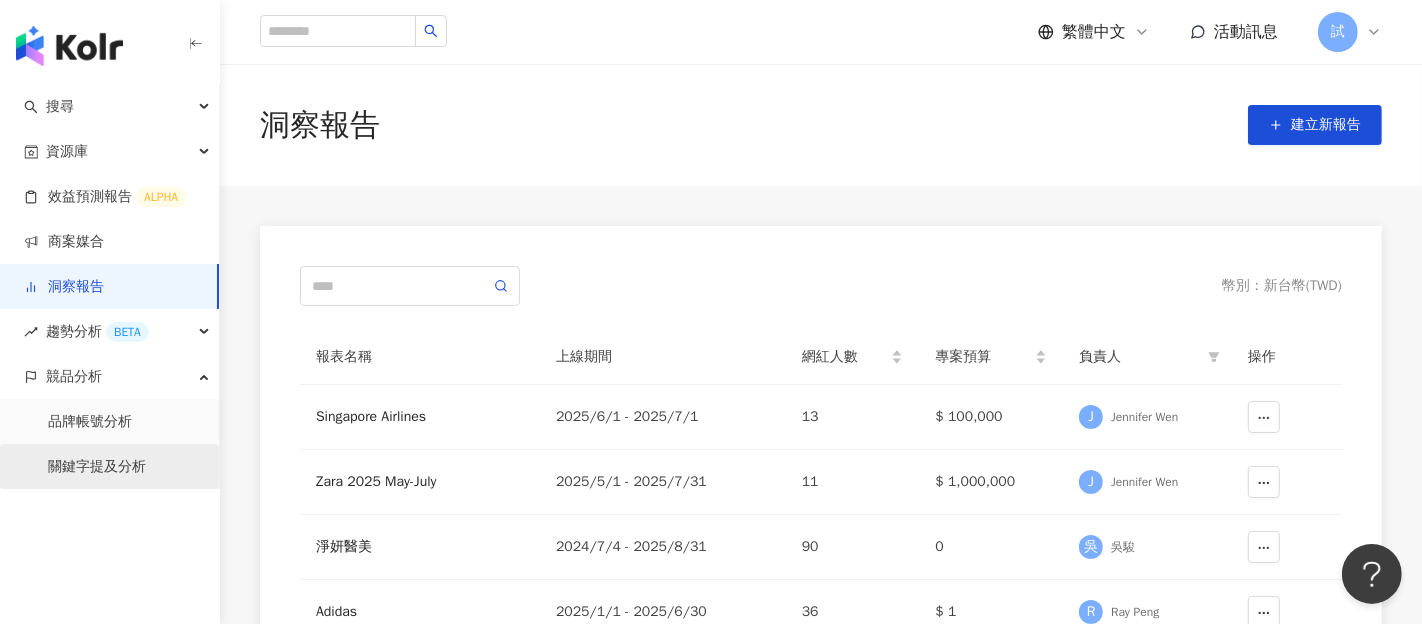 click on "關鍵字提及分析" at bounding box center (97, 467) 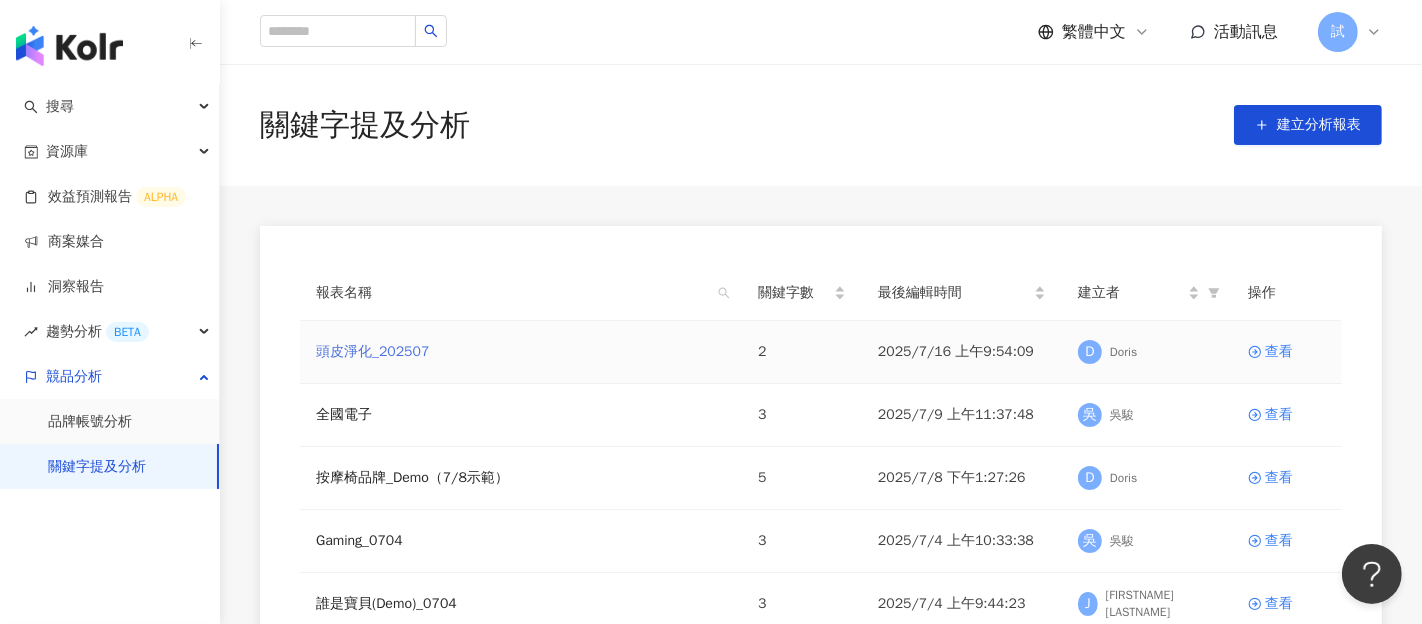 click on "頭皮淨化_202507" at bounding box center (372, 352) 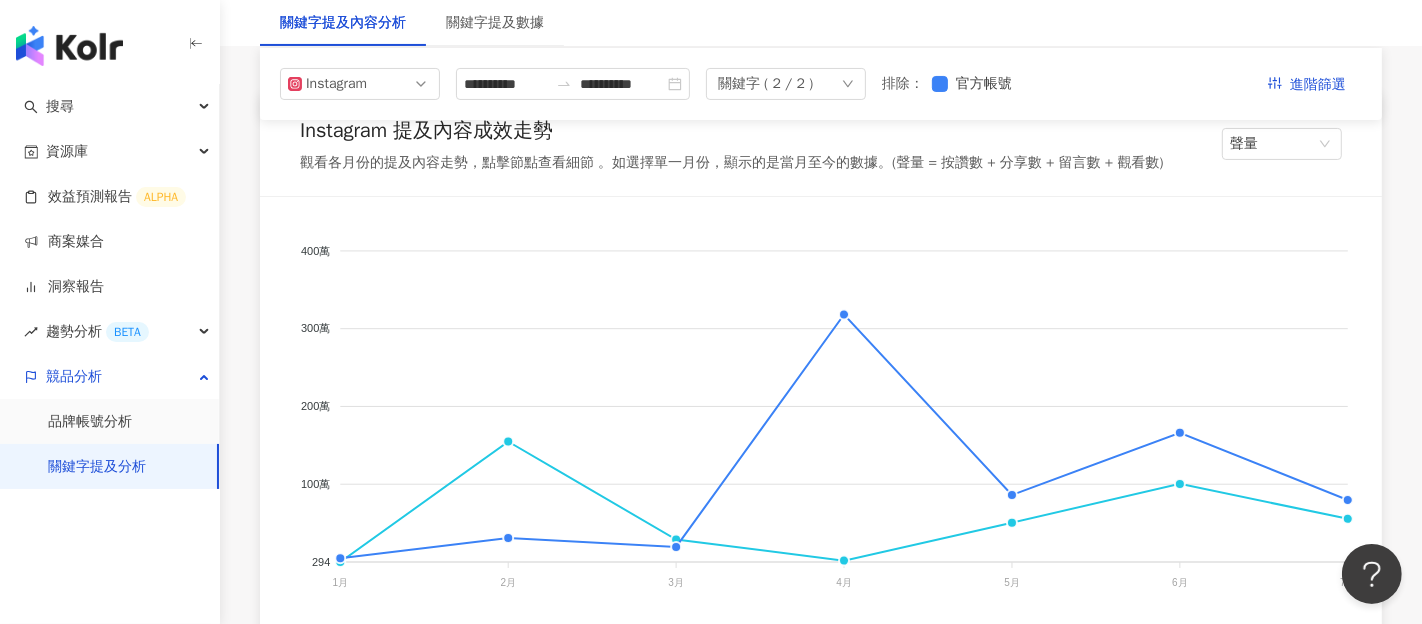 scroll, scrollTop: 287, scrollLeft: 0, axis: vertical 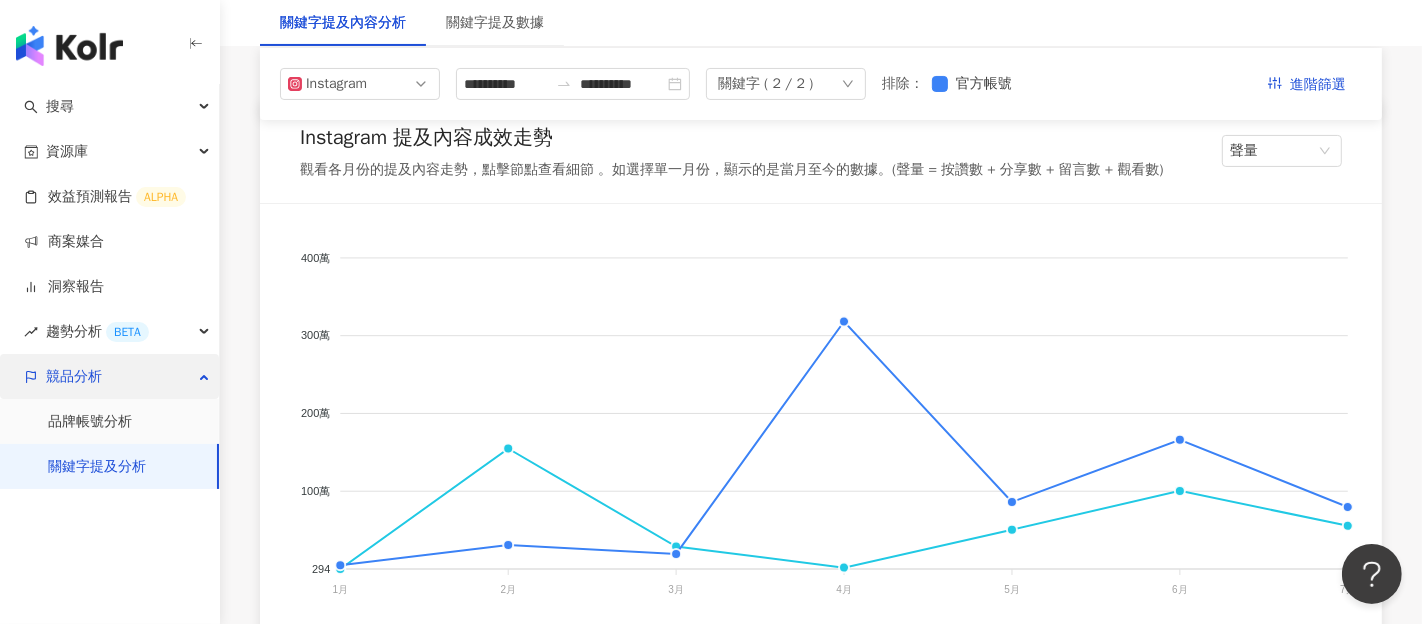 click on "競品分析" at bounding box center (109, 376) 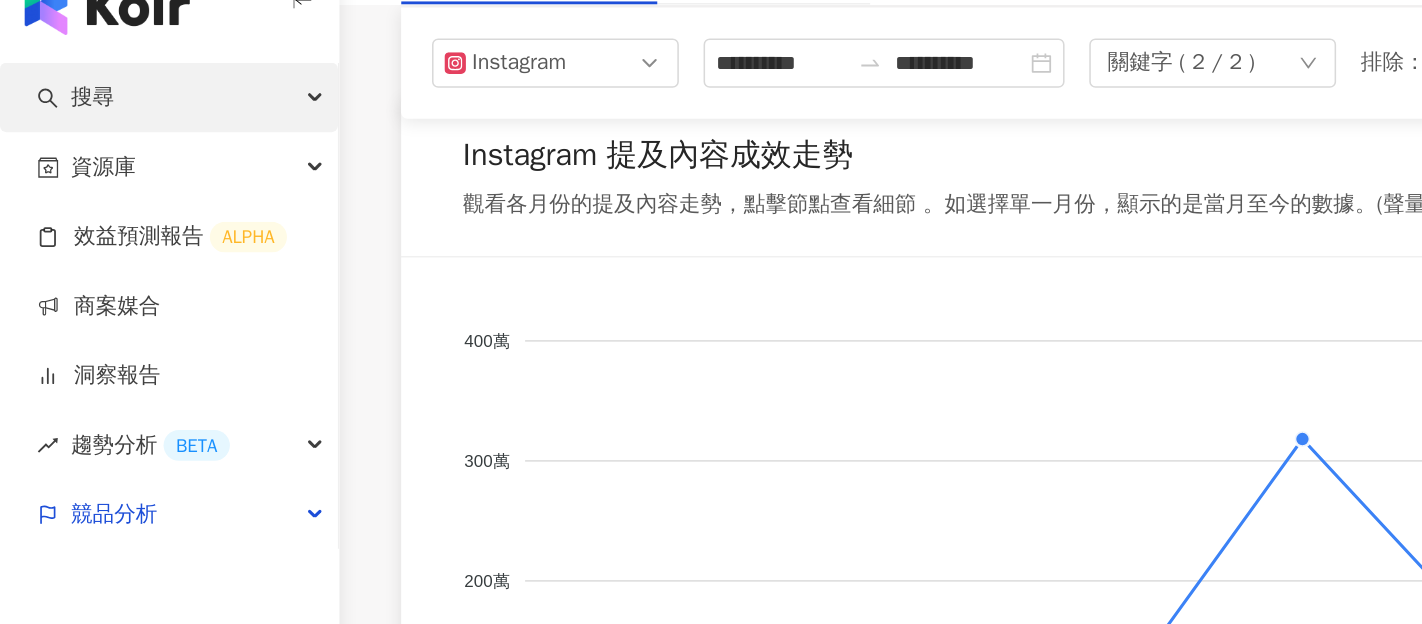scroll, scrollTop: 280, scrollLeft: 0, axis: vertical 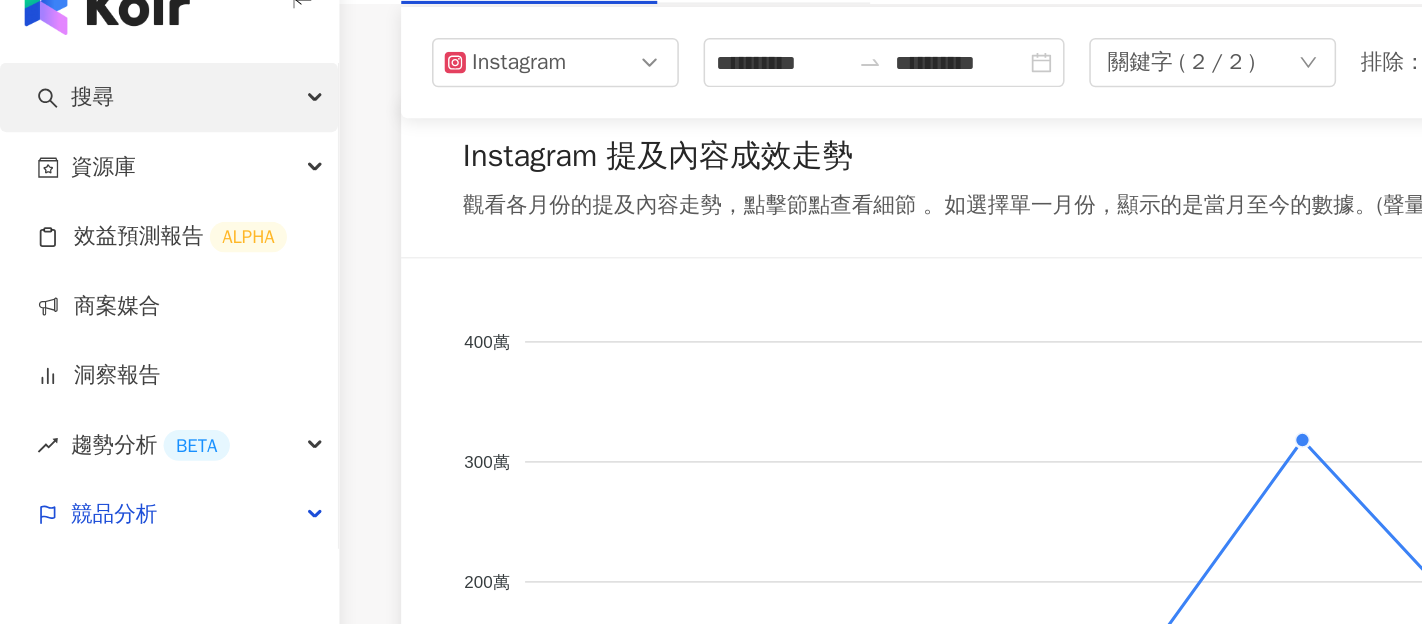 click on "搜尋" at bounding box center [109, 106] 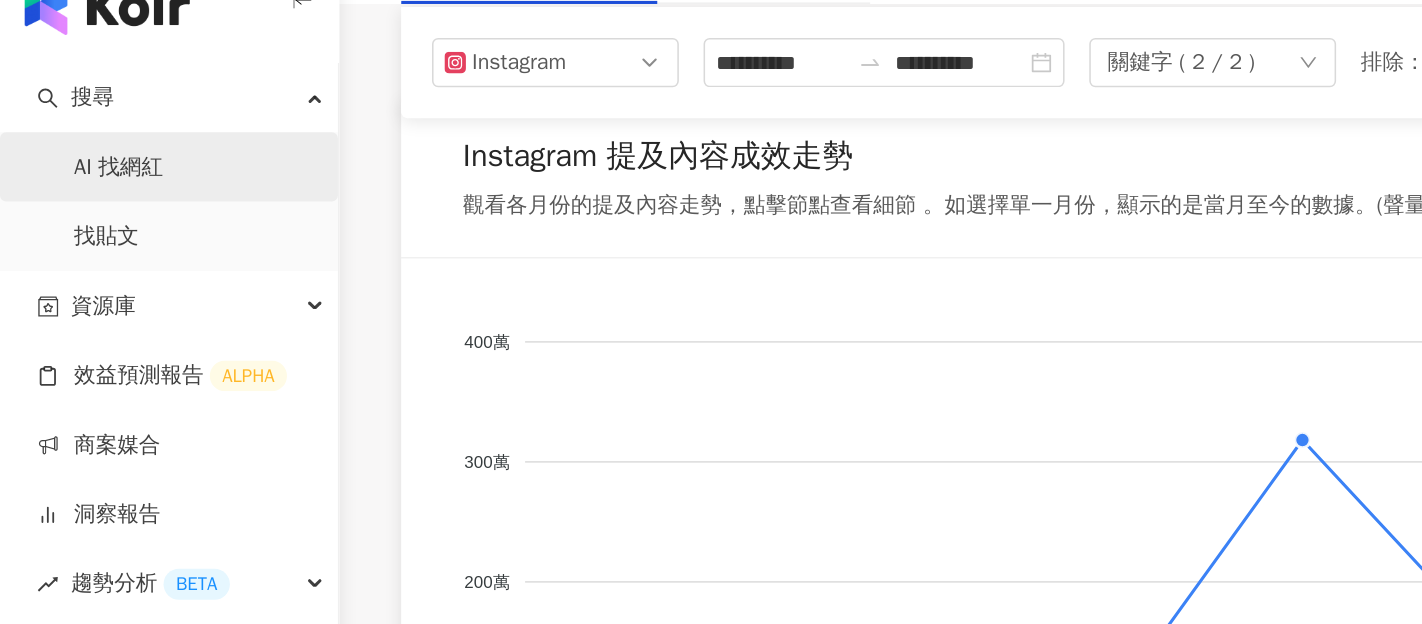 click on "AI 找網紅" at bounding box center (77, 152) 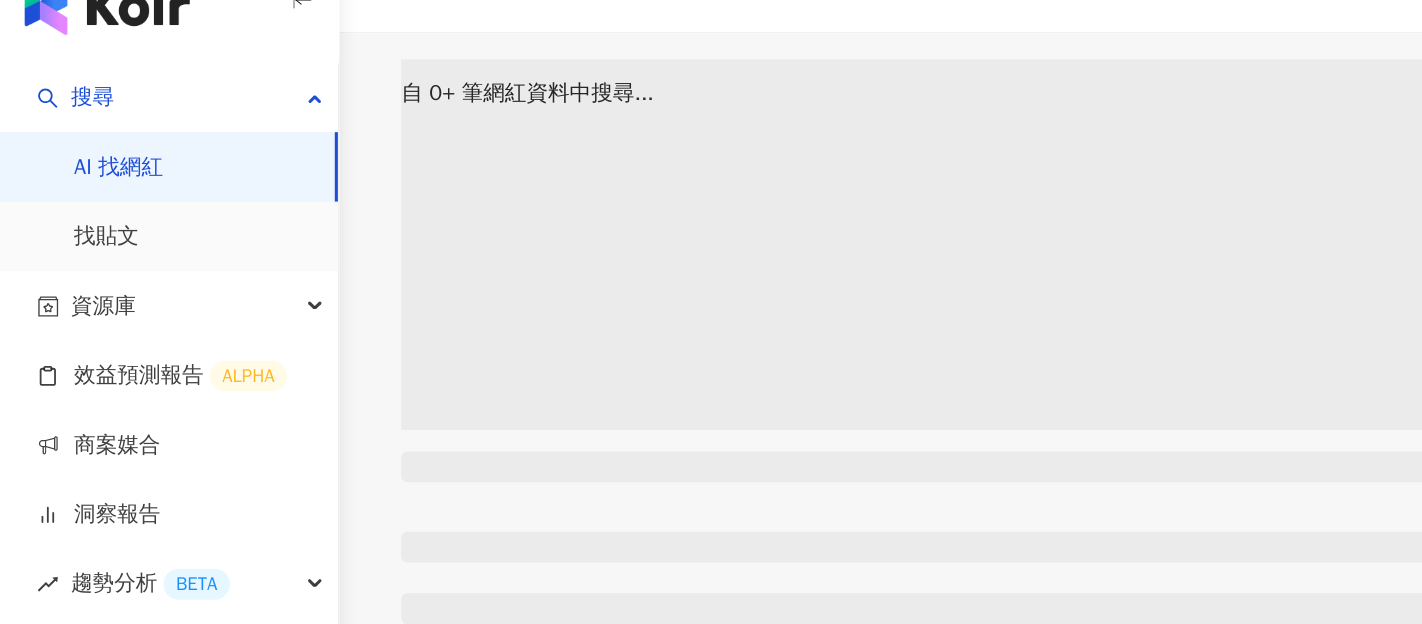 scroll, scrollTop: 0, scrollLeft: 0, axis: both 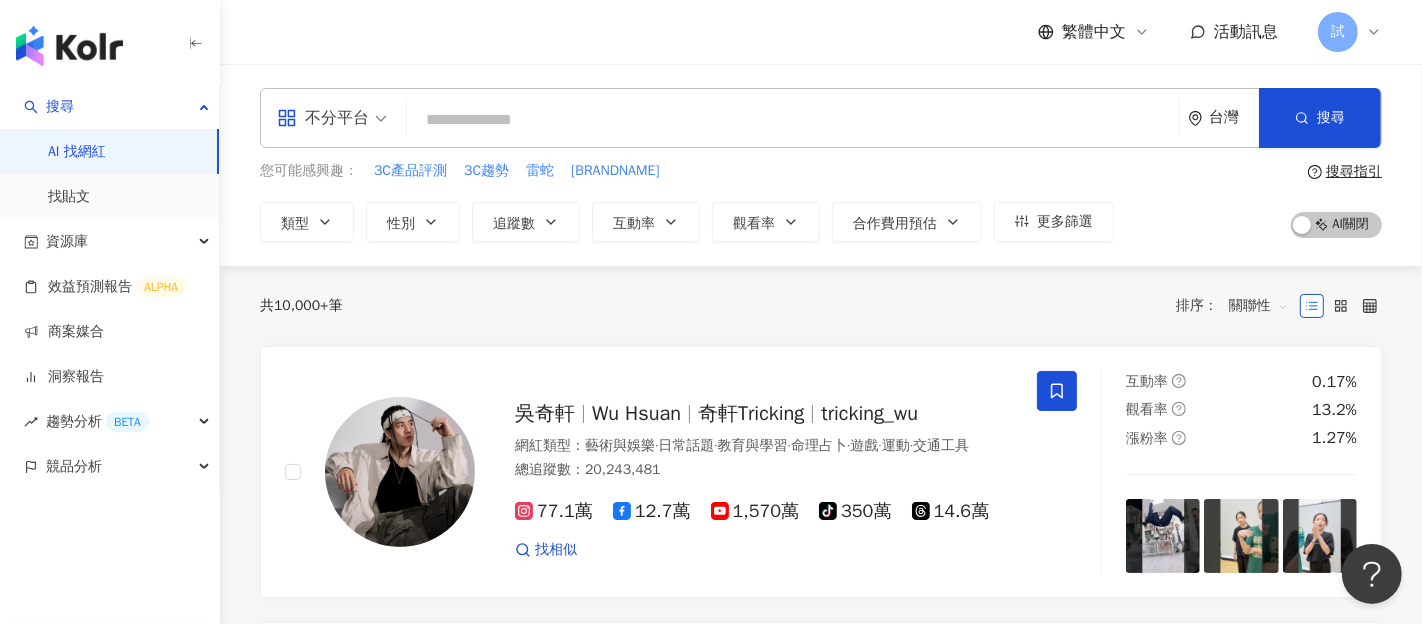 click at bounding box center (793, 120) 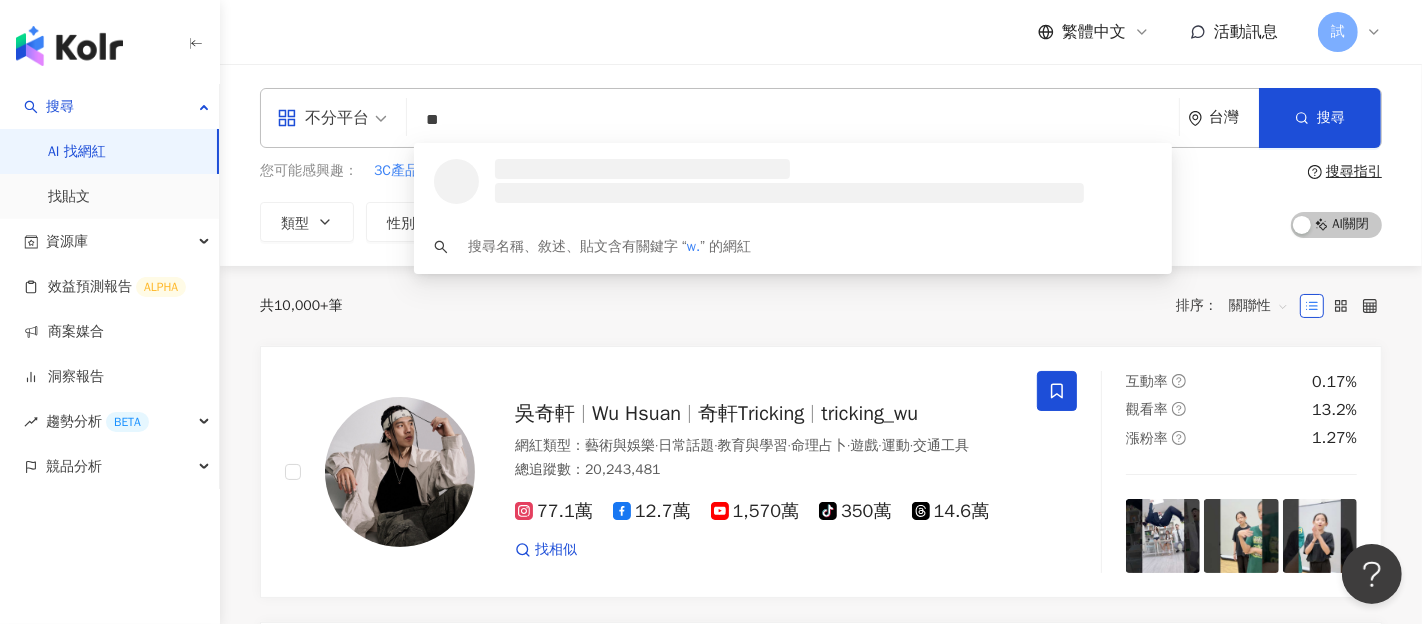 type on "*" 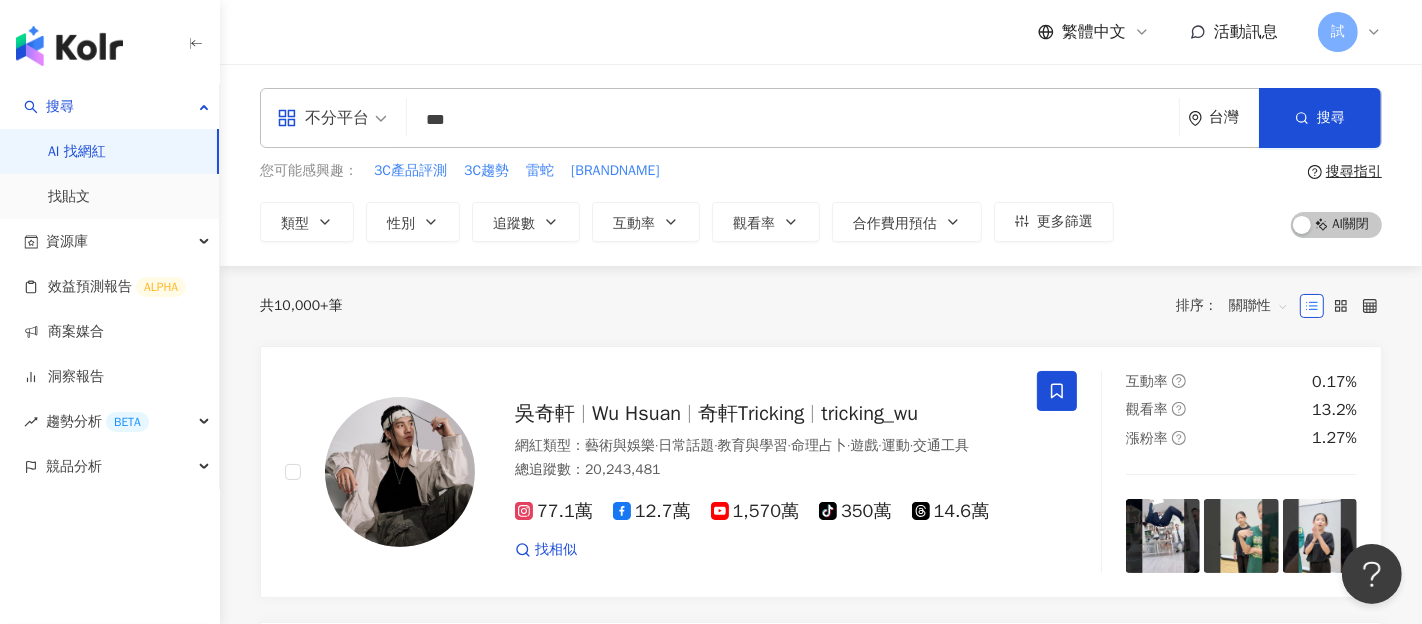 type on "***" 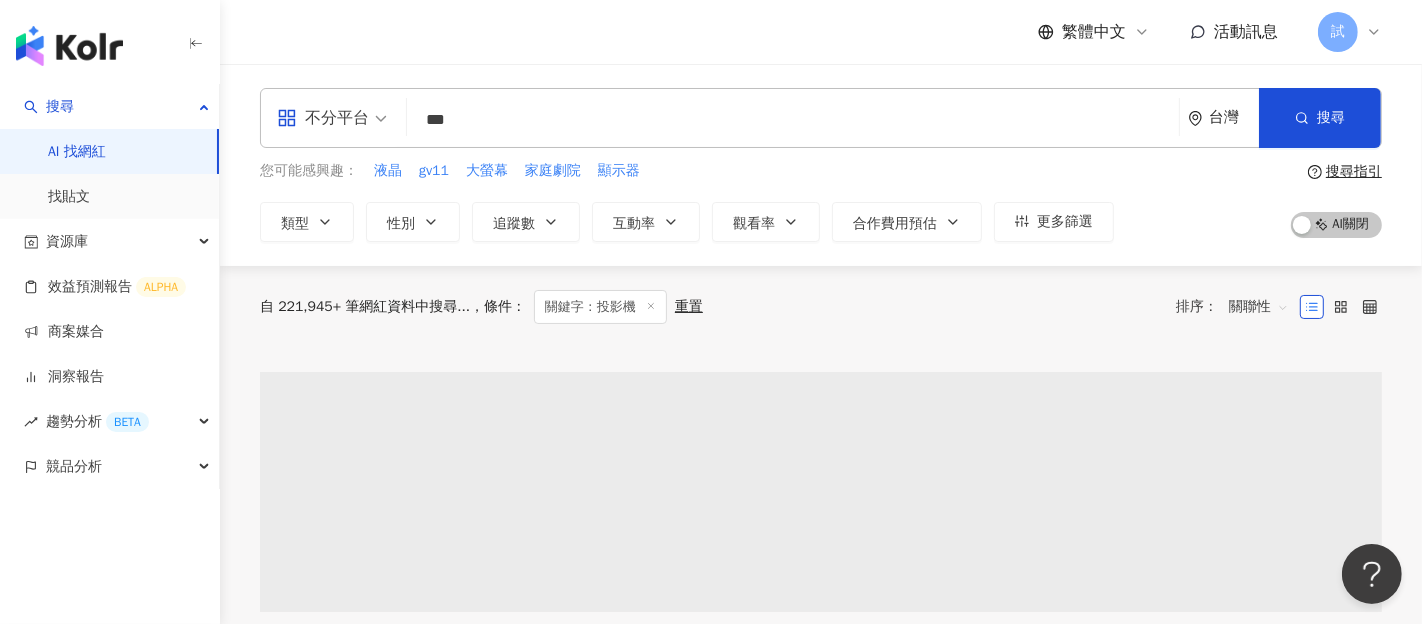 click on "不分平台 *** 台灣 搜尋 d01ce196-1635-48cf-8701-b3c2ac0070ae Leway Trading 投影機專門店 7,628   追蹤者 CRAZYFORFASHION專業代購 14,859   追蹤者 搜尋名稱、敘述、貼文含有關鍵字 “ 投影機 ” 的網紅 您可能感興趣： 液晶  gv11  大螢幕  家庭劇院  顯示器  類型 性別 追蹤數 互動率 觀看率 合作費用預估  更多篩選 搜尋指引 AI  開啟 AI  關閉" at bounding box center (821, 165) 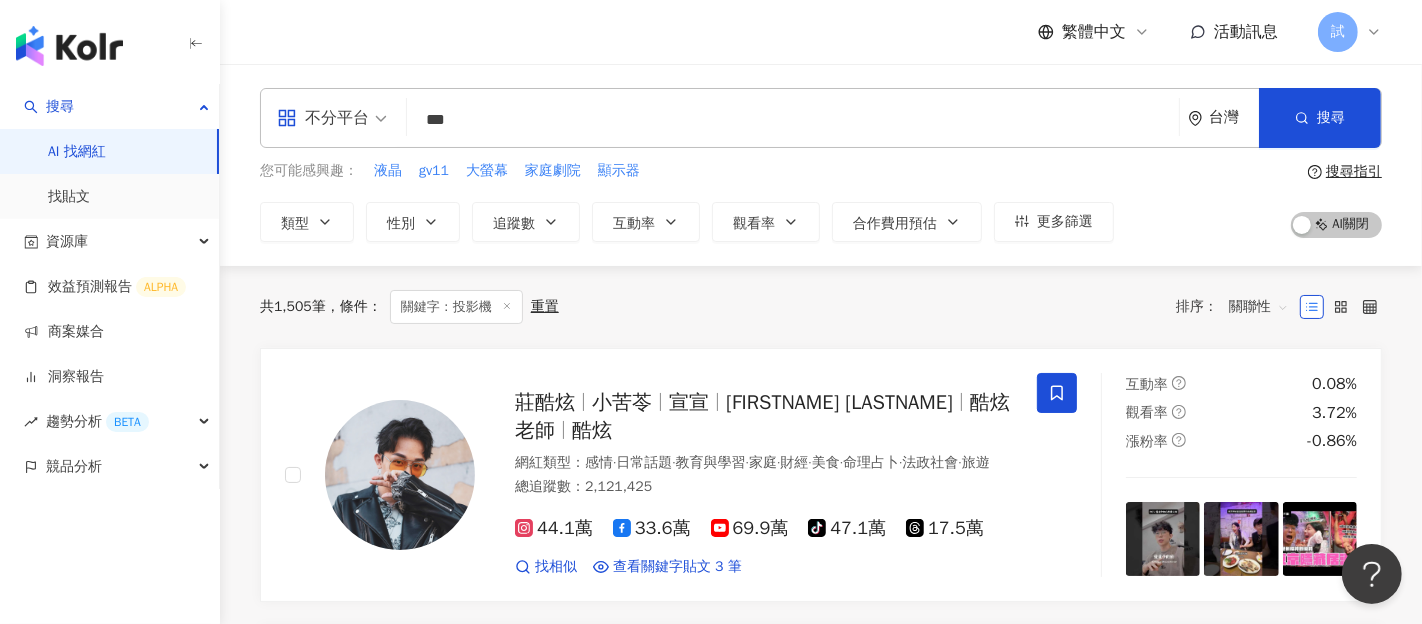 scroll, scrollTop: 16, scrollLeft: 0, axis: vertical 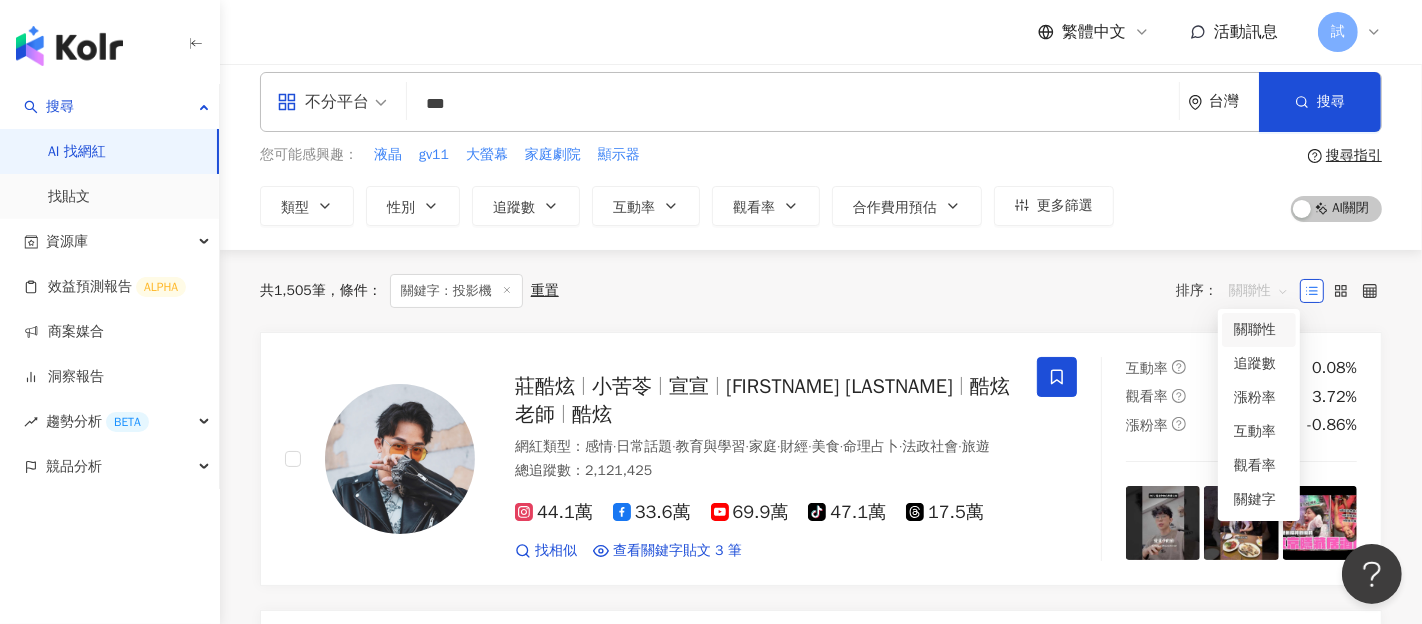 click on "關聯性" at bounding box center [1259, 291] 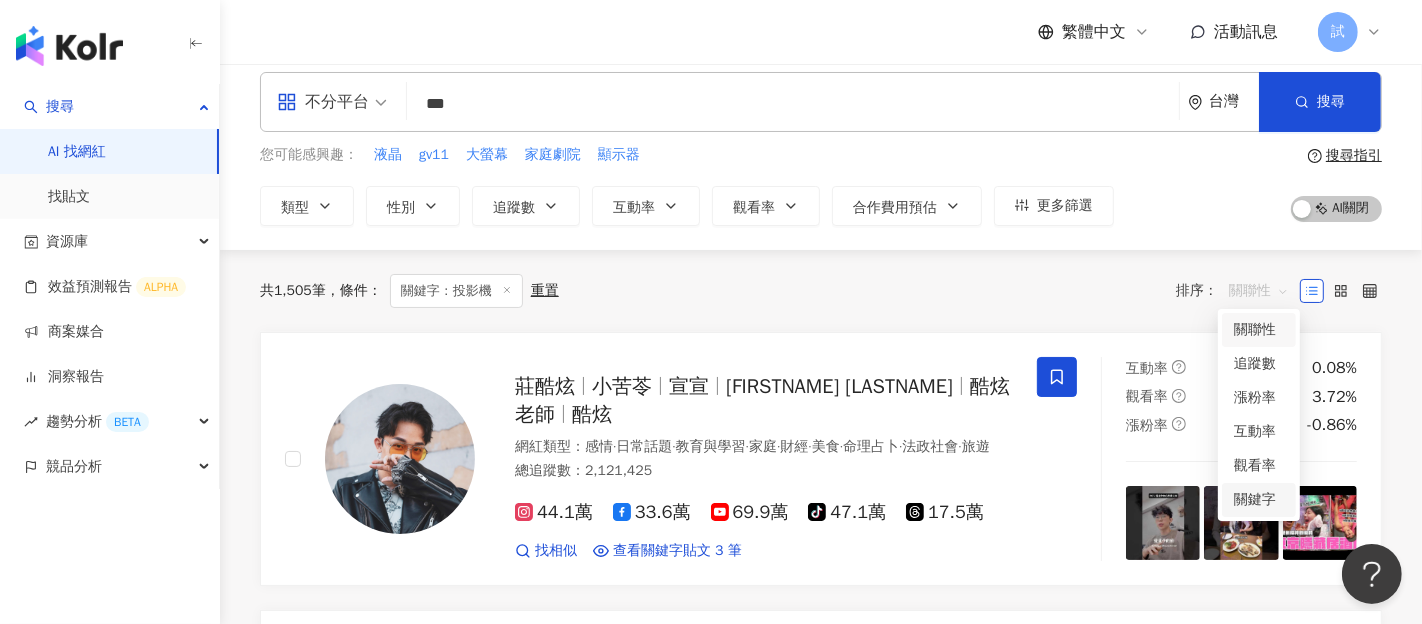 click on "關鍵字" at bounding box center (1259, 500) 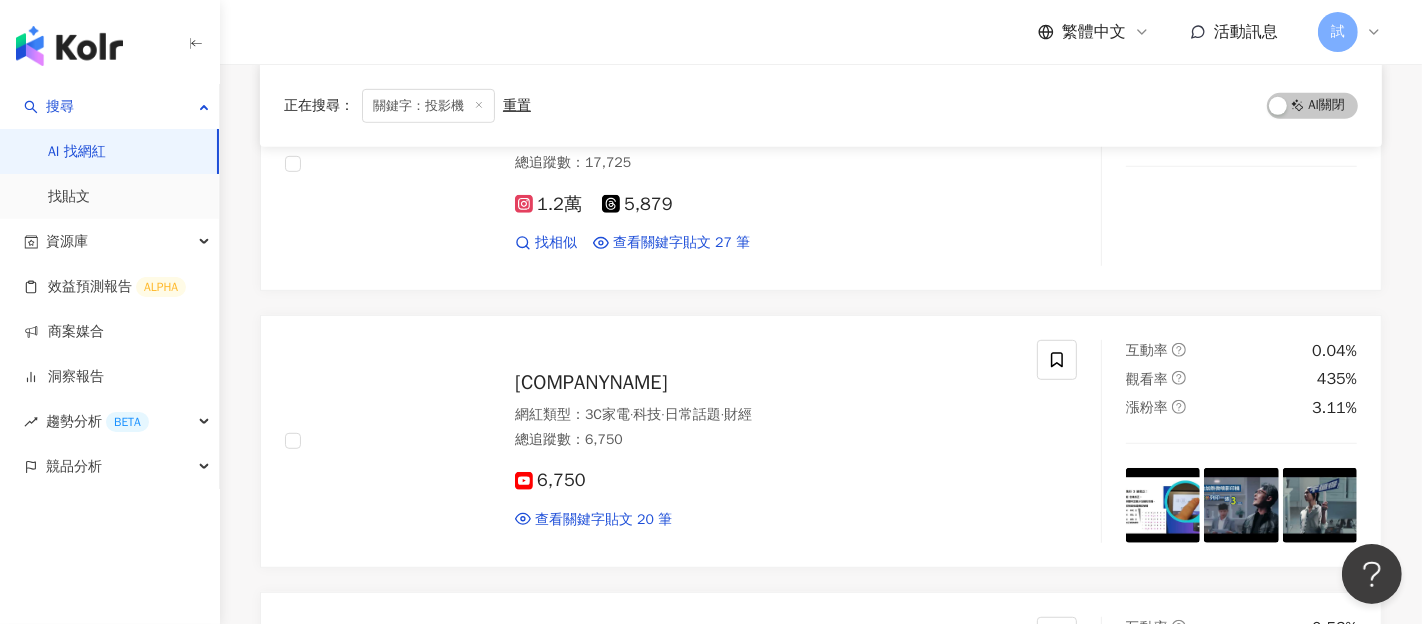 scroll, scrollTop: 841, scrollLeft: 0, axis: vertical 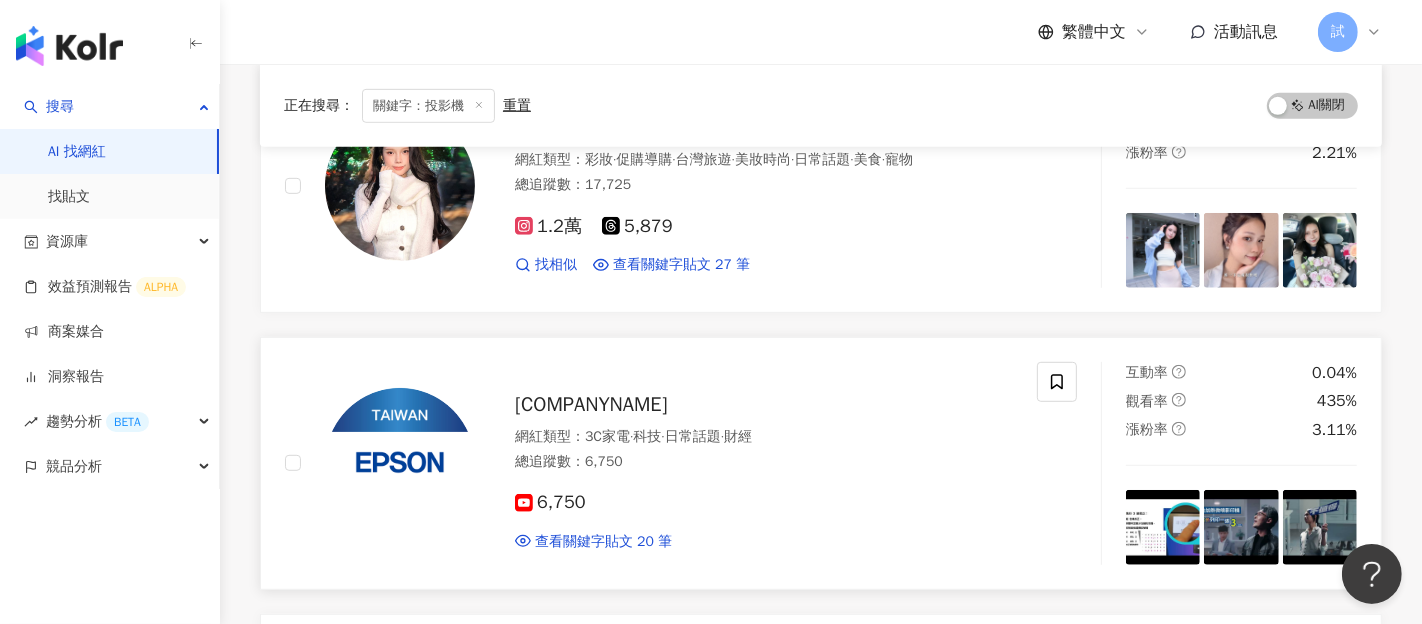 click on "Epson Taiwan" at bounding box center [591, 404] 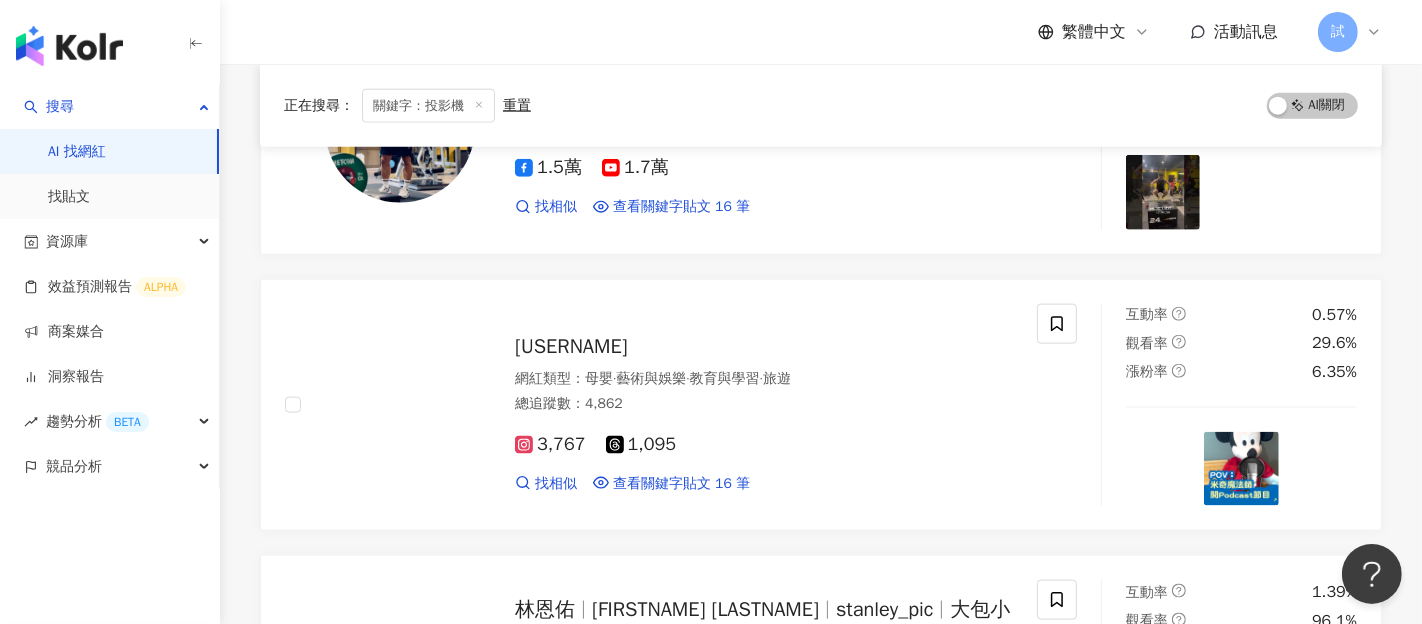 scroll, scrollTop: 2022, scrollLeft: 0, axis: vertical 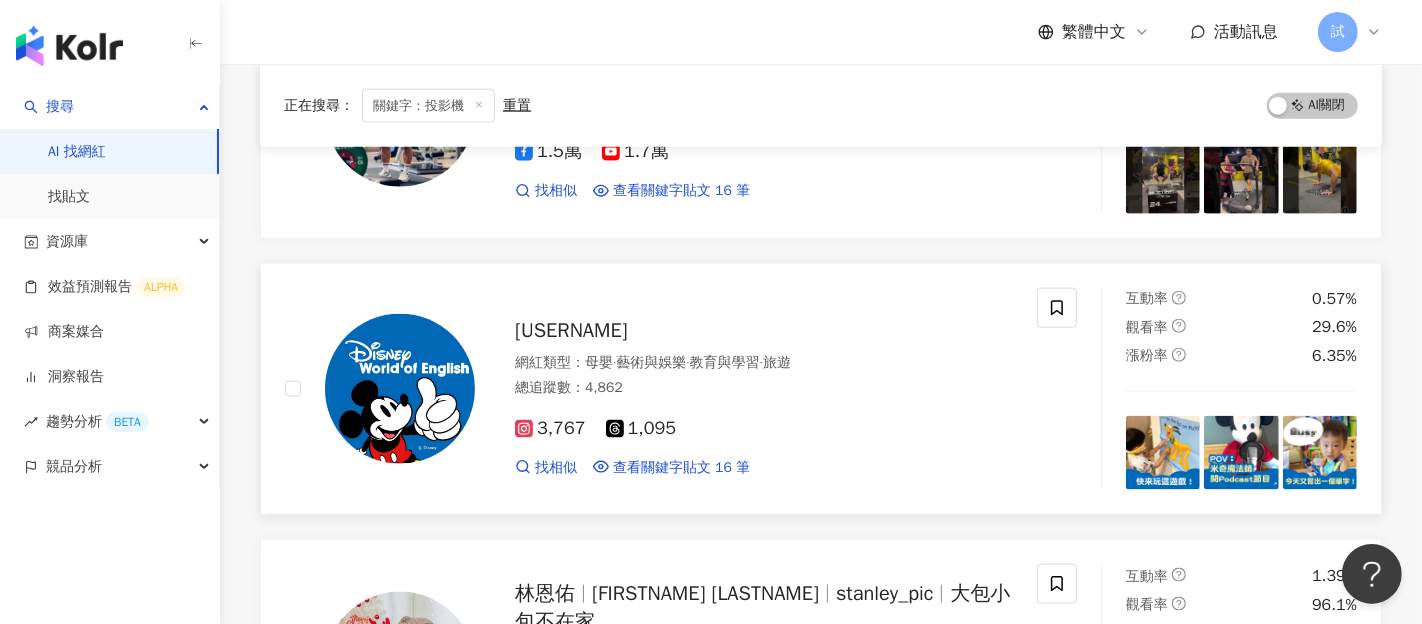 click on "worldfamilytw" at bounding box center (571, 330) 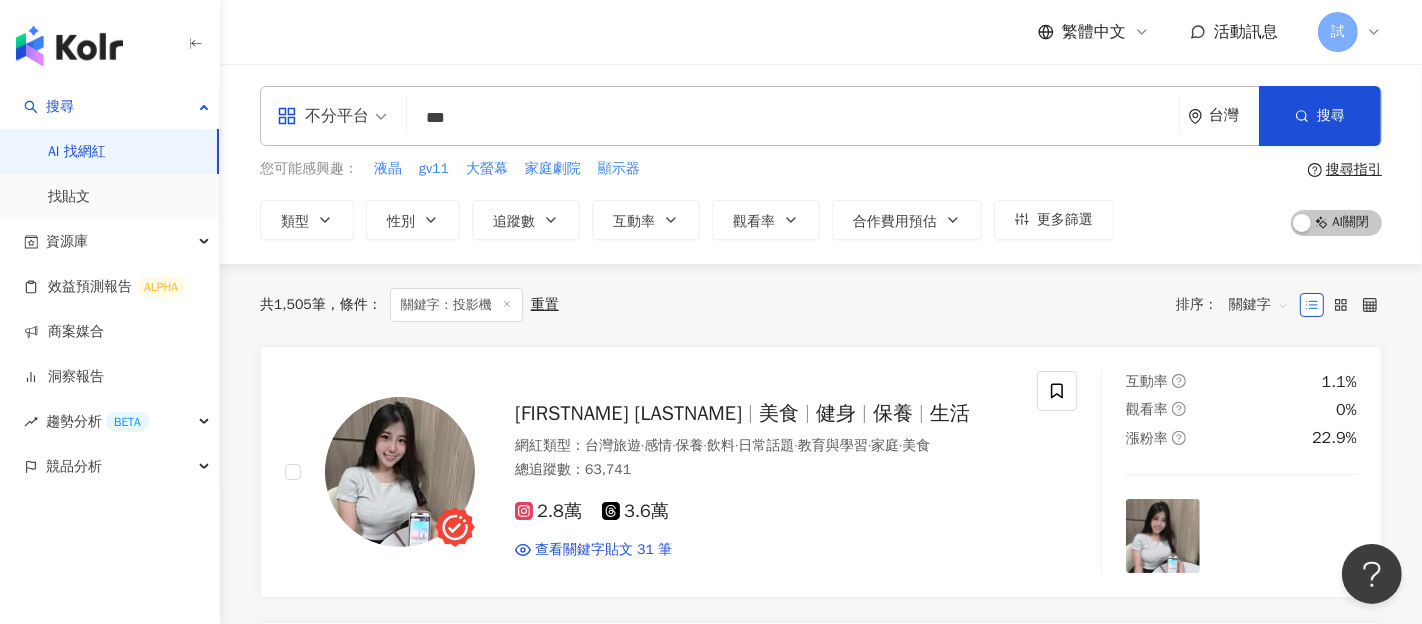 scroll, scrollTop: 0, scrollLeft: 0, axis: both 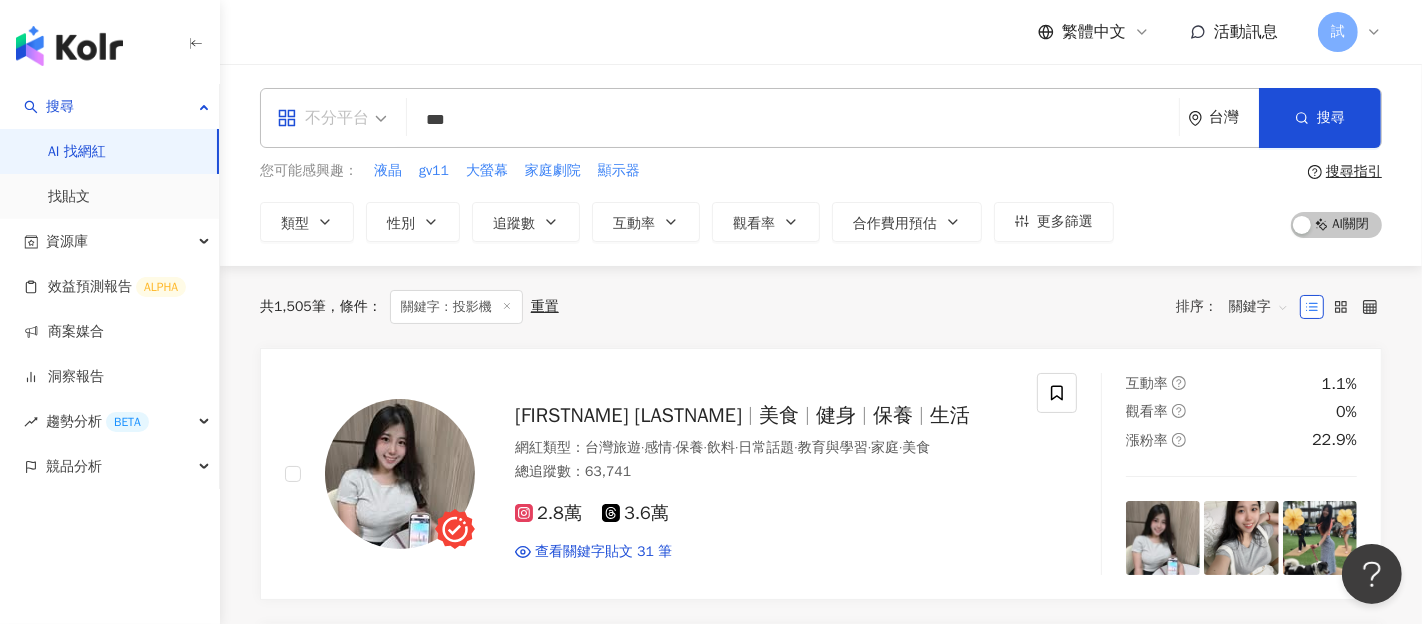 click on "不分平台" at bounding box center [323, 118] 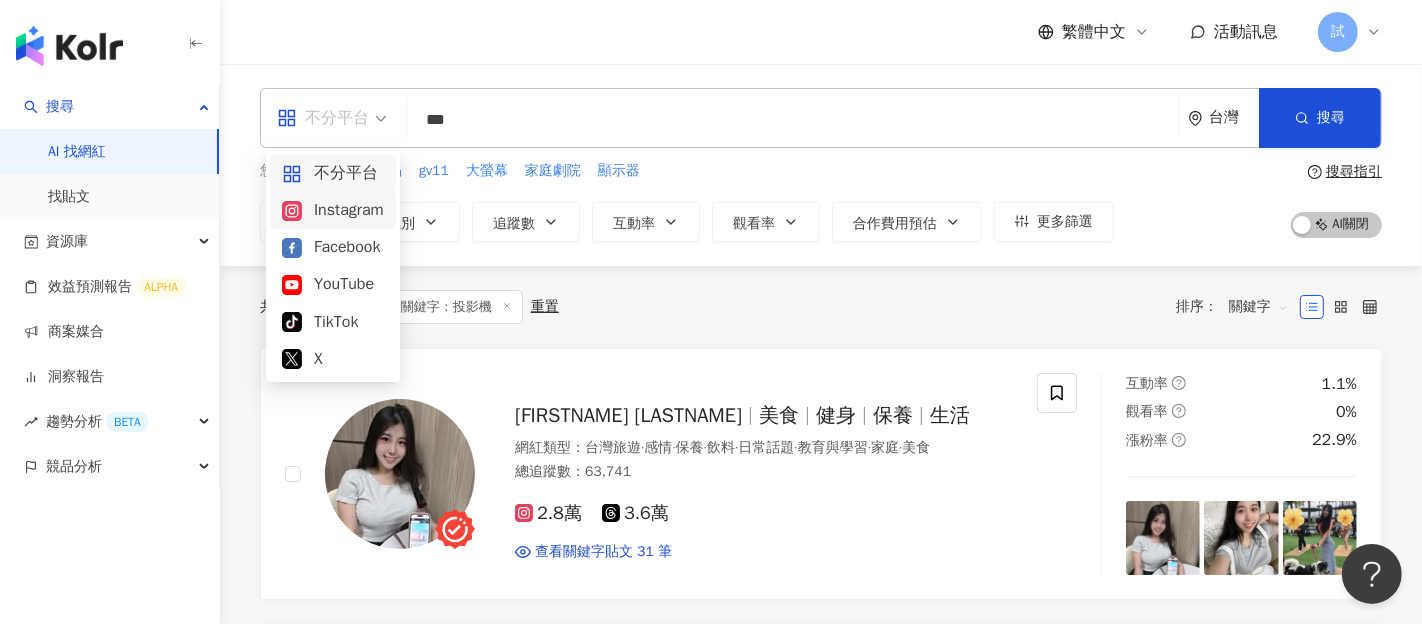 click on "Instagram" at bounding box center (333, 210) 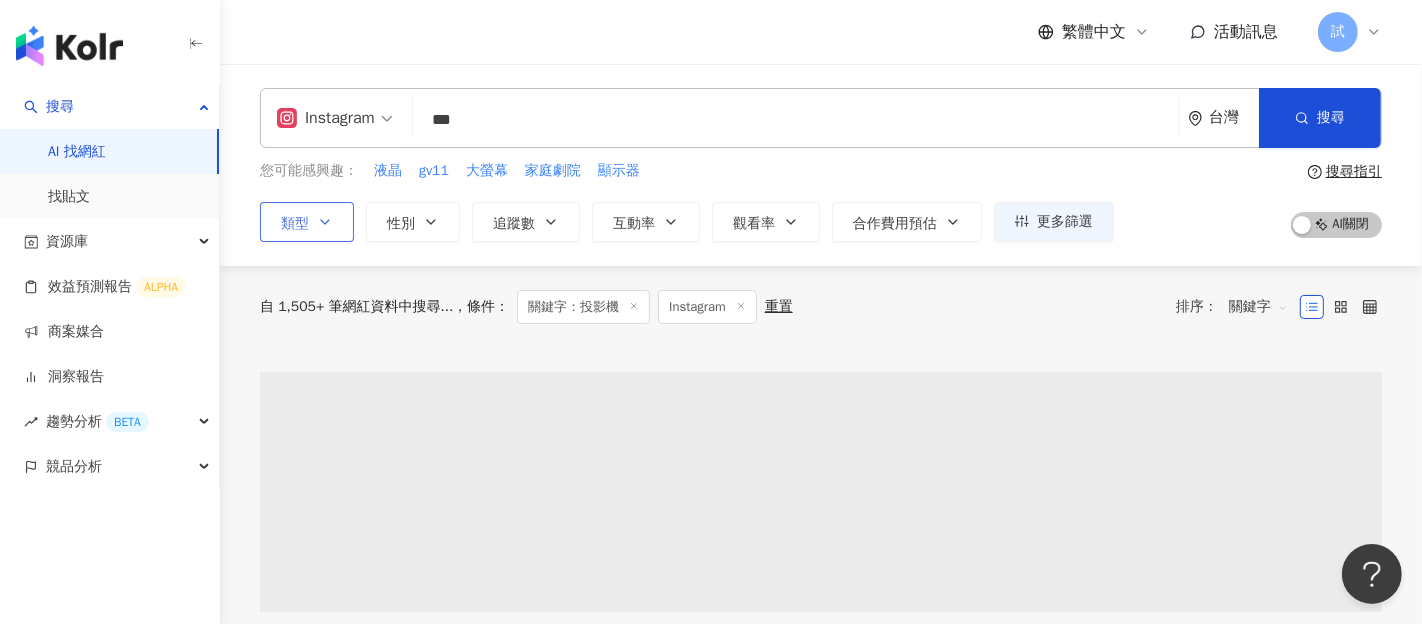 click 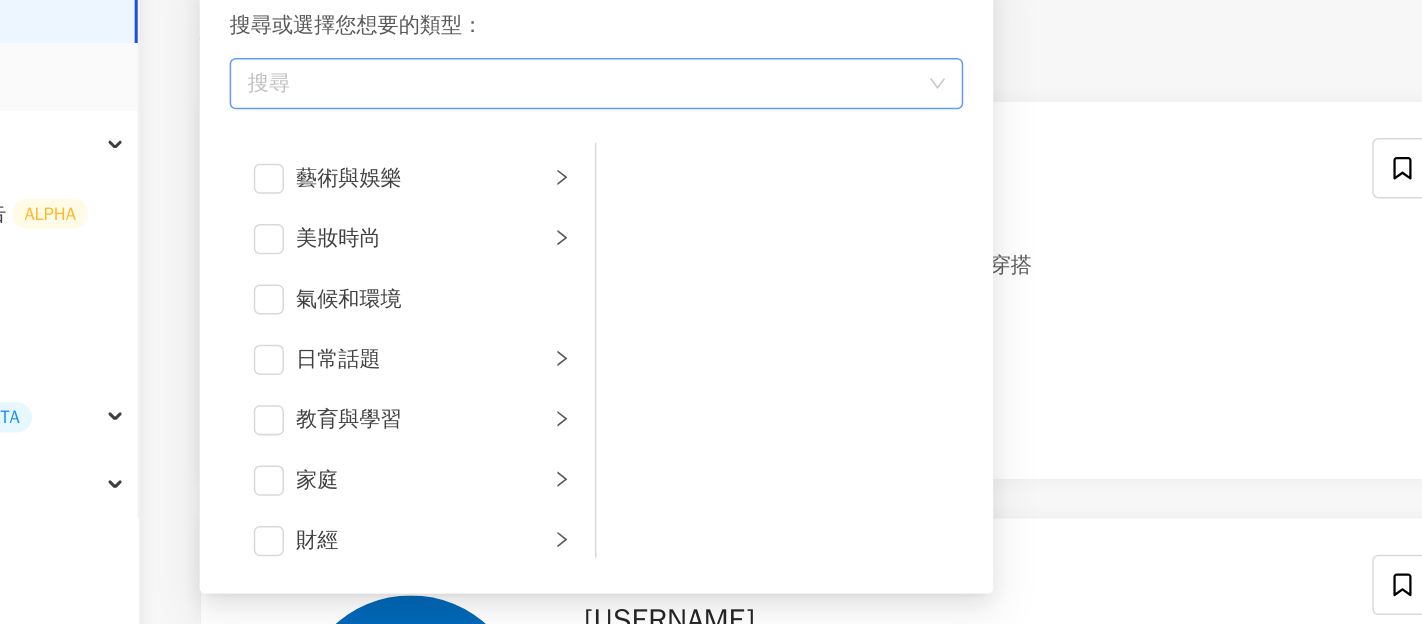 scroll, scrollTop: 136, scrollLeft: 0, axis: vertical 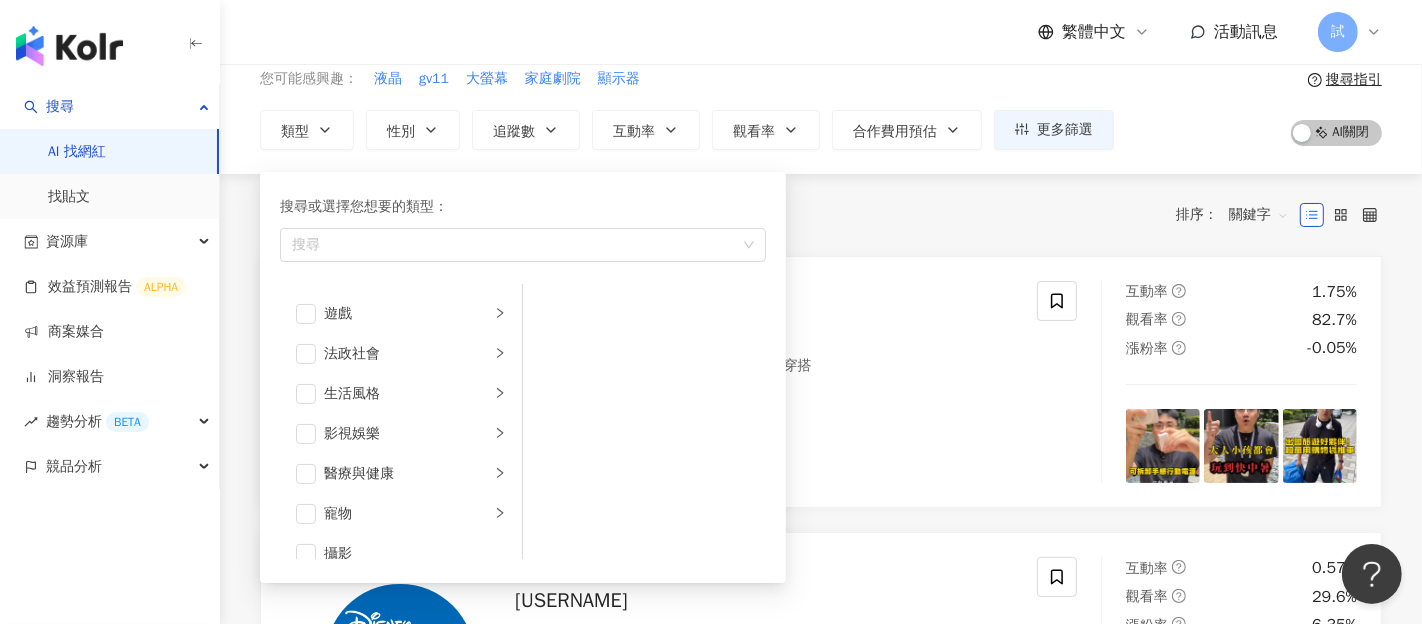 click on "共  990  筆 條件 ： 關鍵字：投影機 Instagram 重置 排序： 關鍵字" at bounding box center (821, 215) 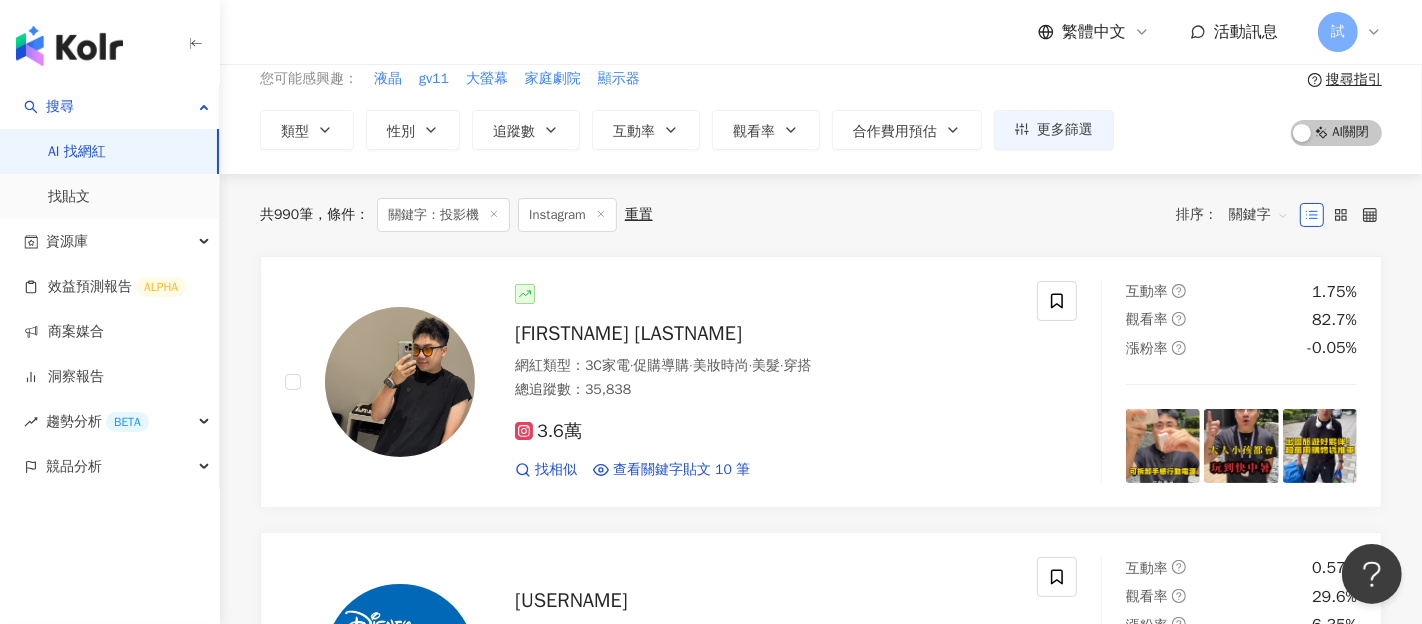 scroll, scrollTop: 0, scrollLeft: 0, axis: both 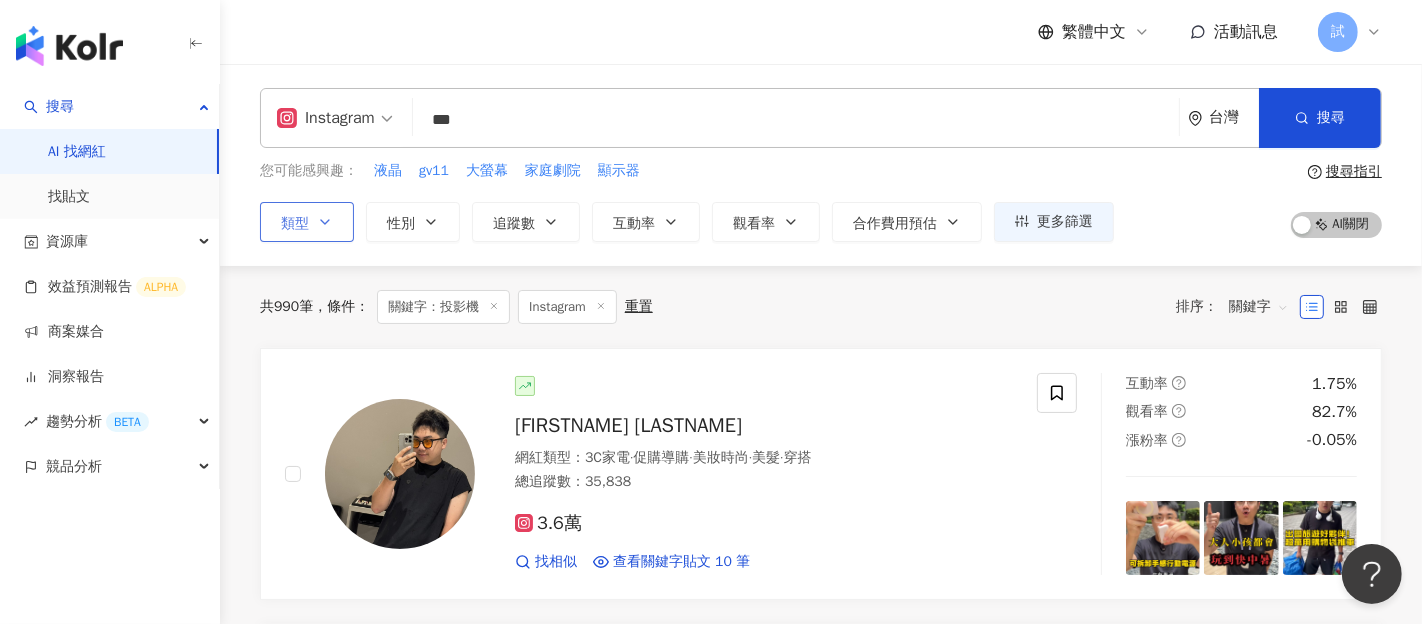 click on "類型" at bounding box center [295, 224] 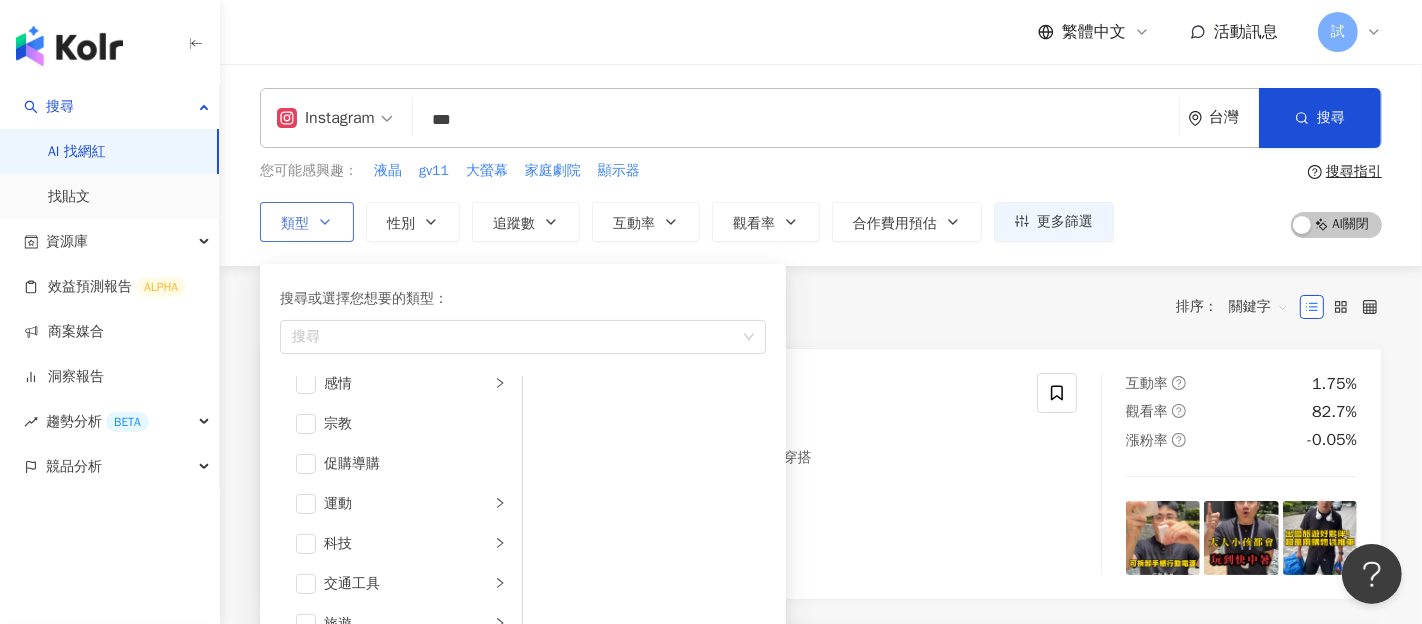 scroll, scrollTop: 663, scrollLeft: 0, axis: vertical 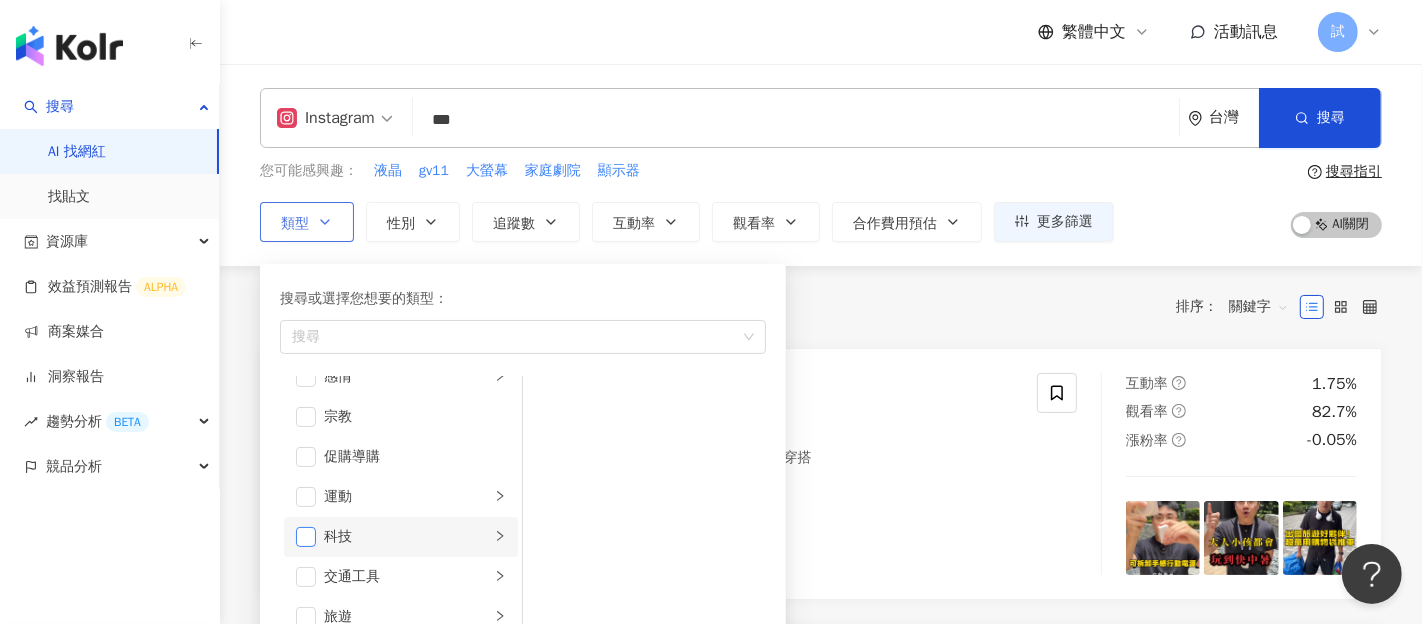 click at bounding box center (306, 537) 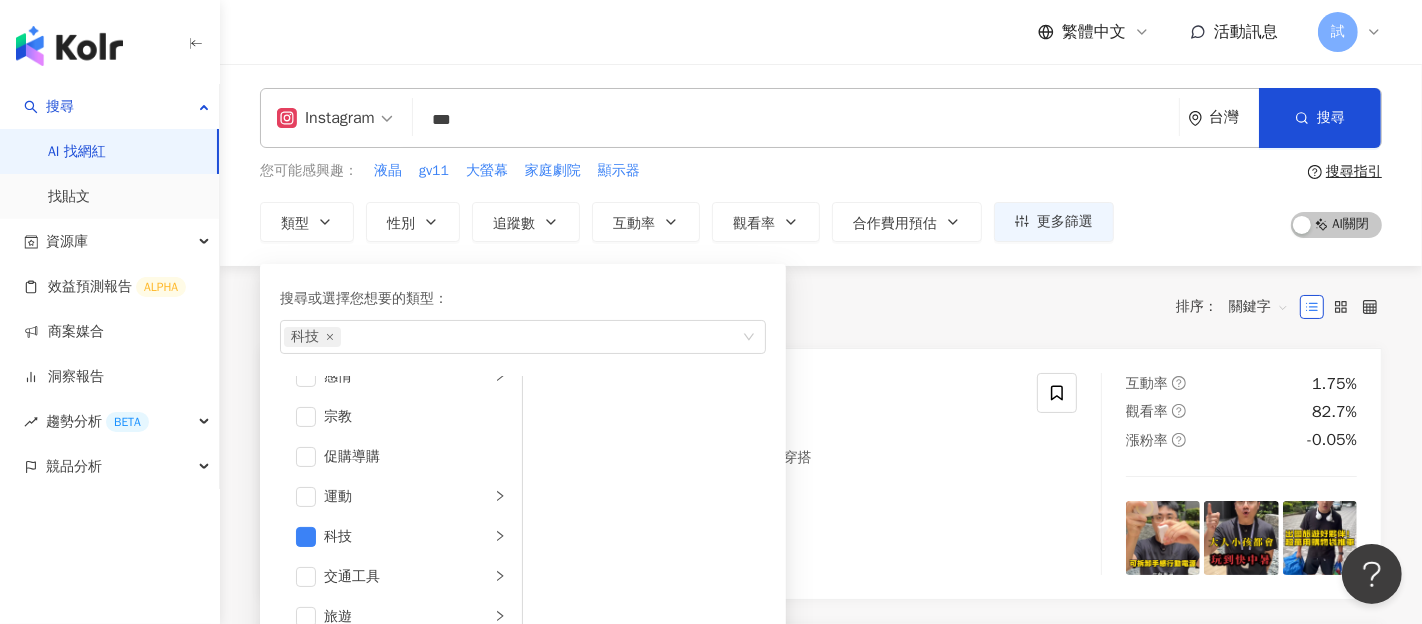click on "共  990  筆 條件 ： 關鍵字：投影機 Instagram 重置 排序： 關鍵字" at bounding box center (821, 307) 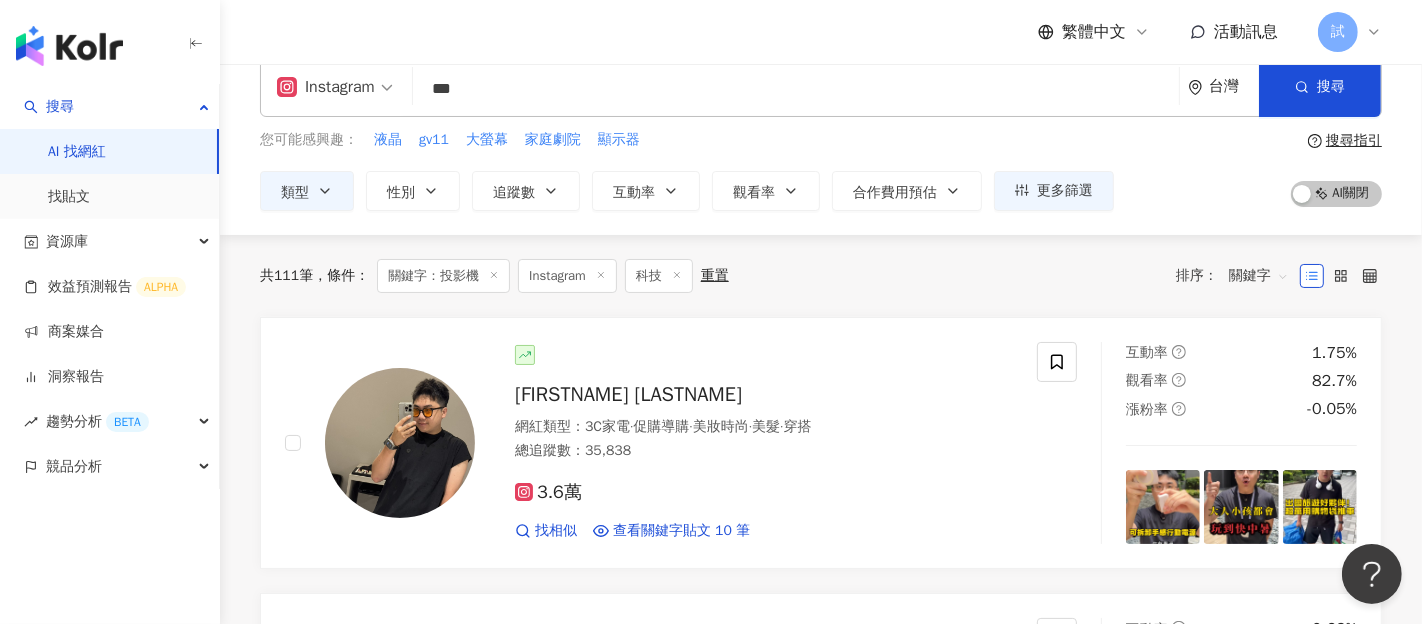scroll, scrollTop: 0, scrollLeft: 0, axis: both 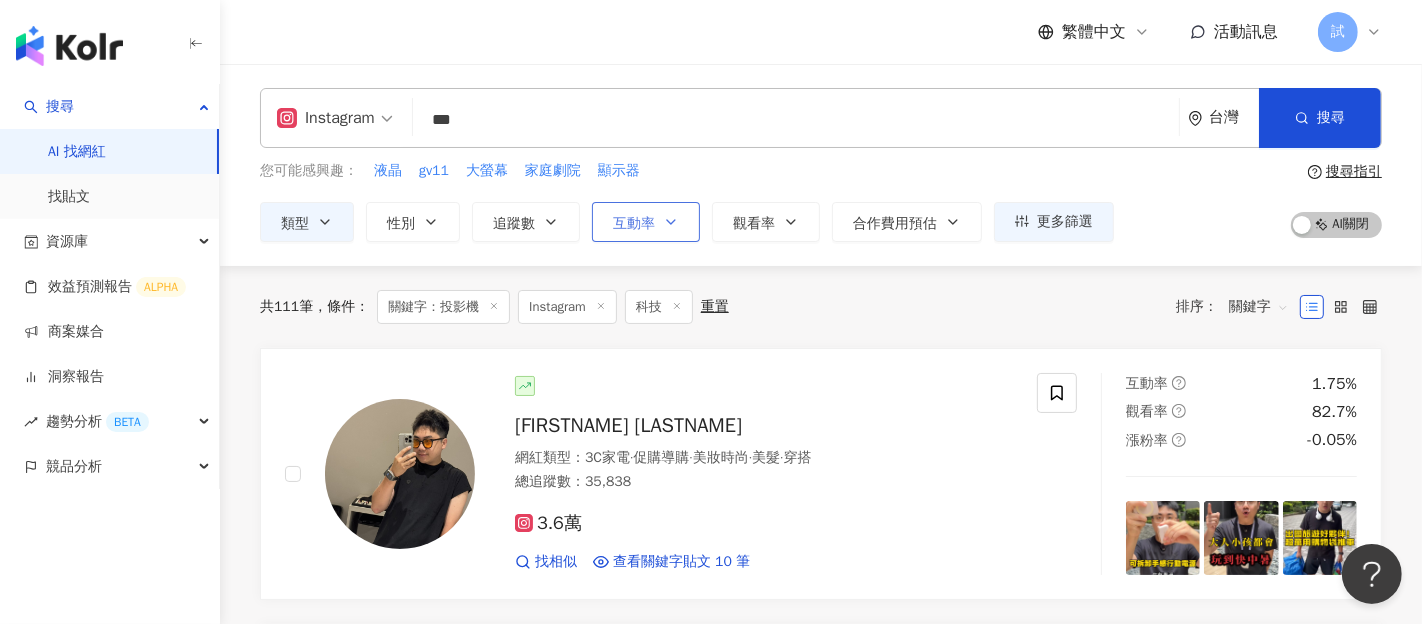 click on "互動率" at bounding box center [646, 222] 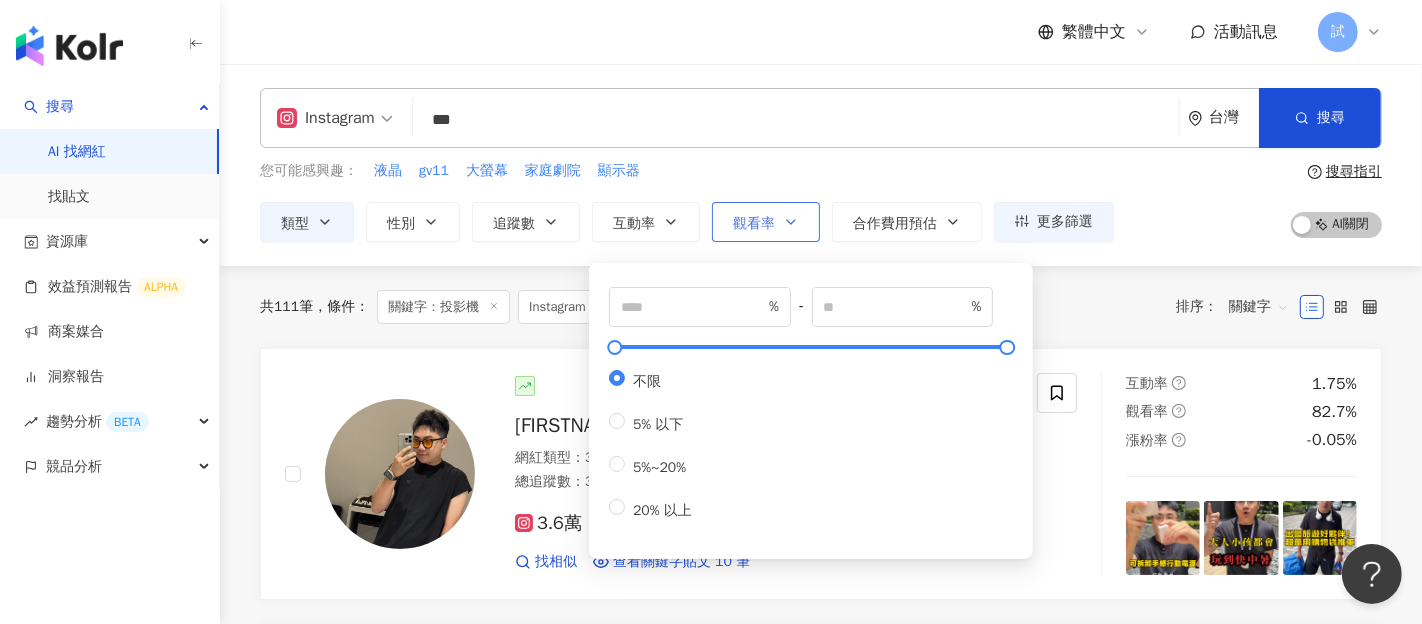 click on "觀看率" at bounding box center (754, 224) 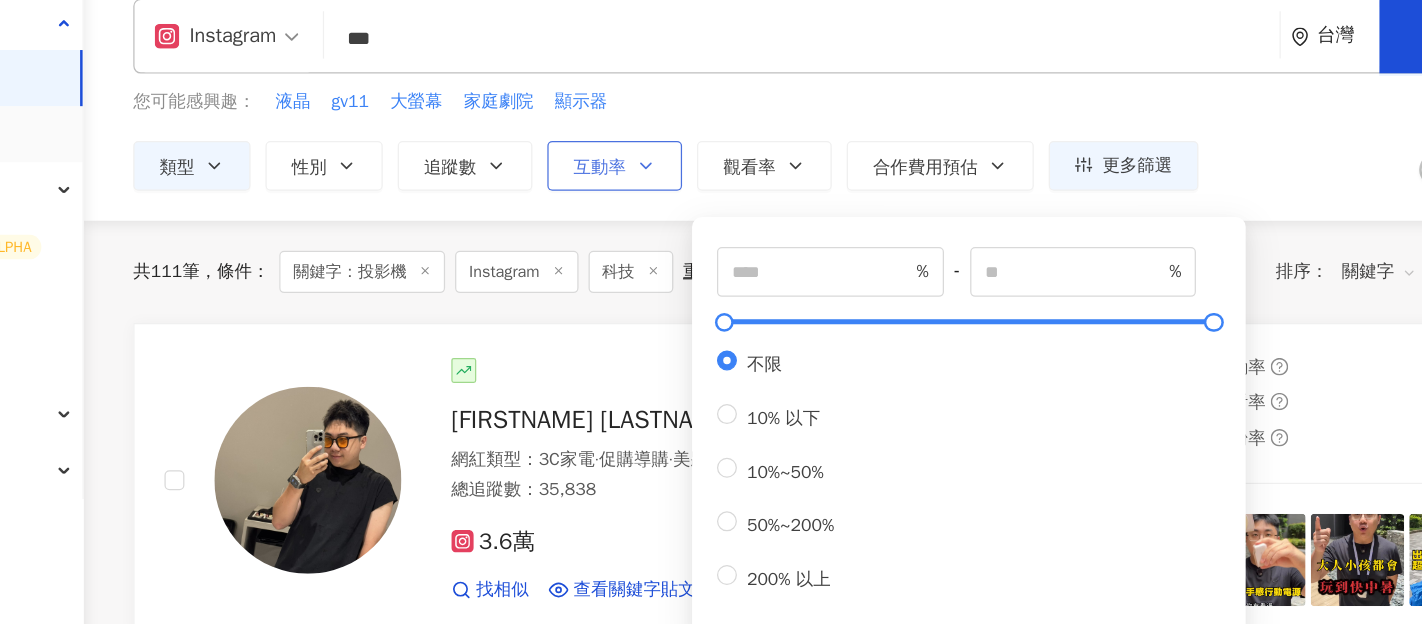 click on "互動率" at bounding box center (646, 222) 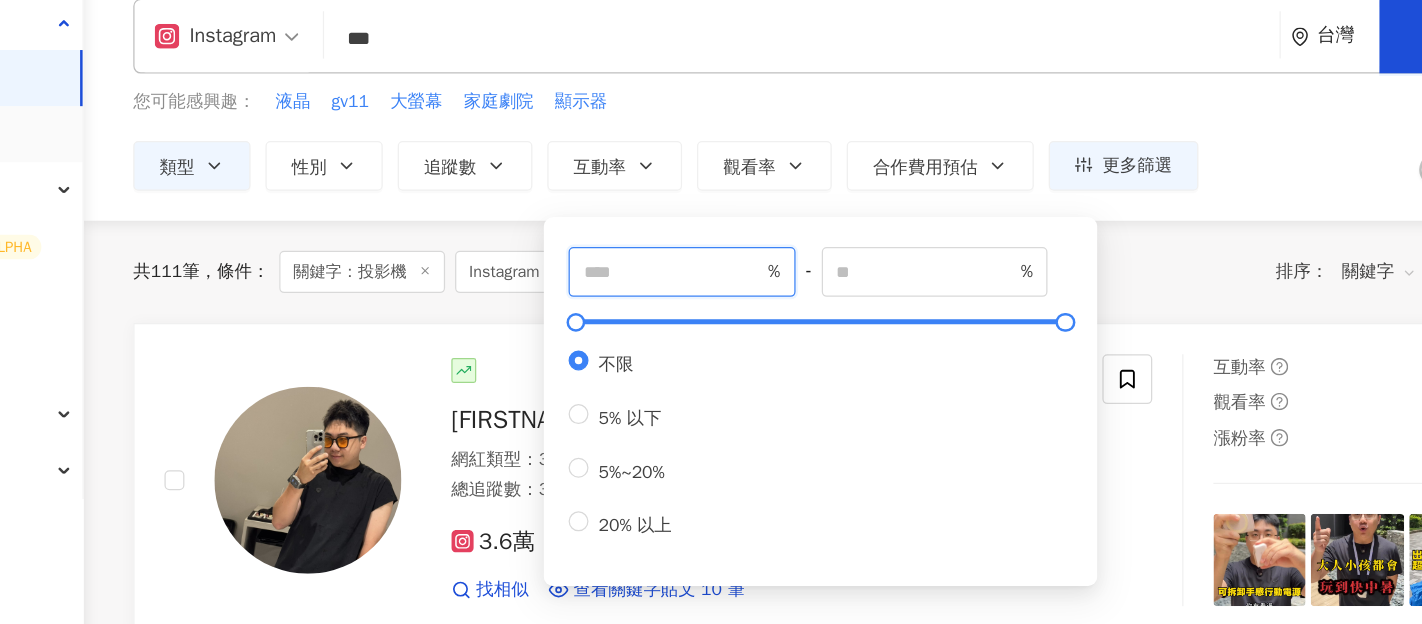 click at bounding box center [693, 307] 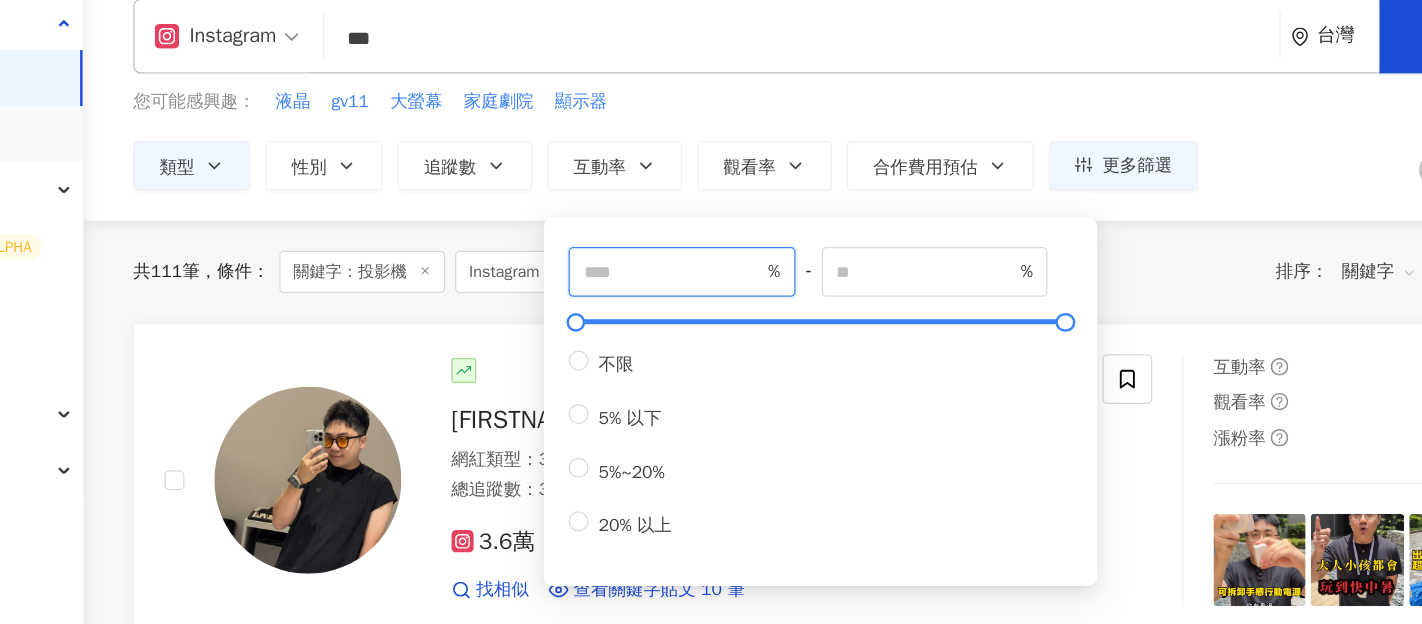 type on "*" 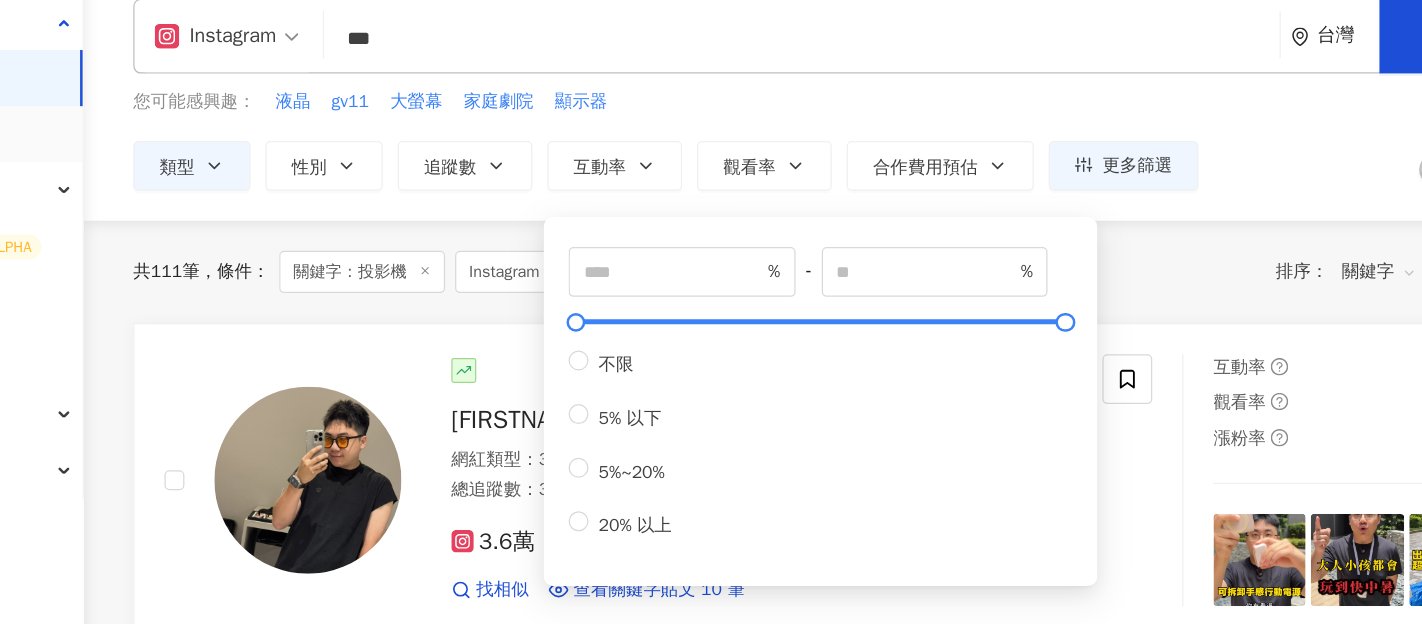 click on "您可能感興趣： 液晶  gv11  大螢幕  家庭劇院  顯示器" at bounding box center [687, 171] 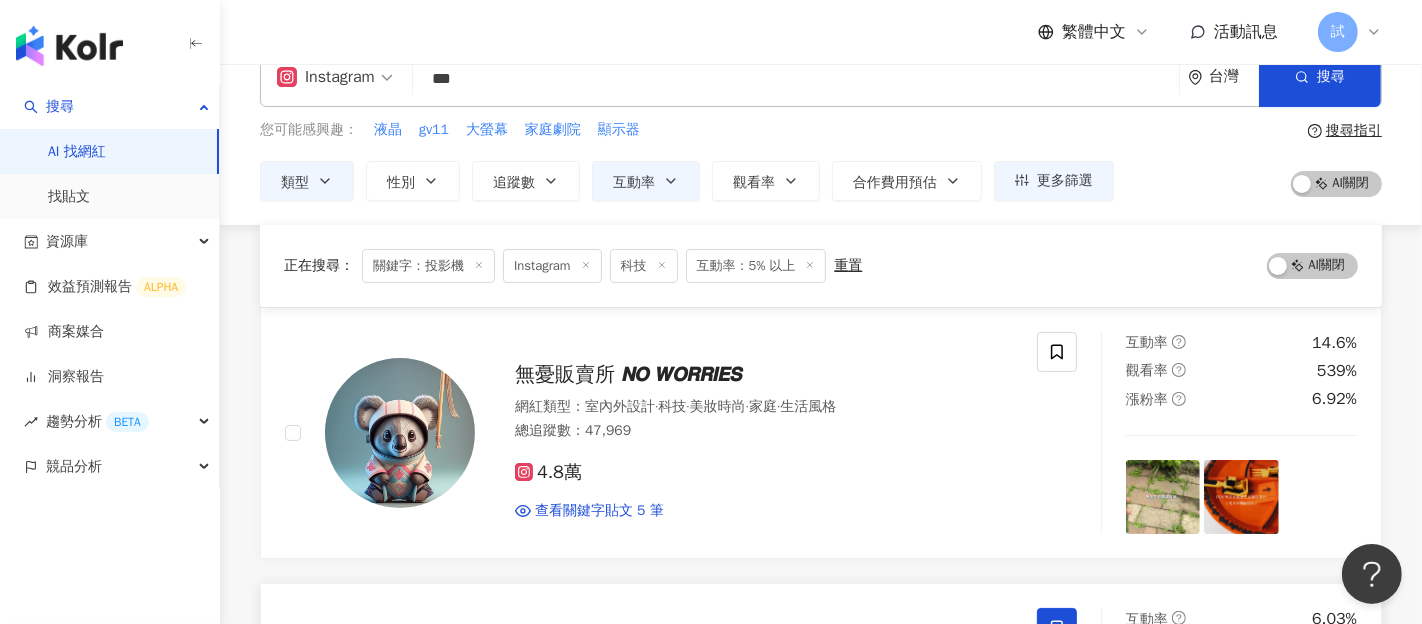 scroll, scrollTop: 0, scrollLeft: 0, axis: both 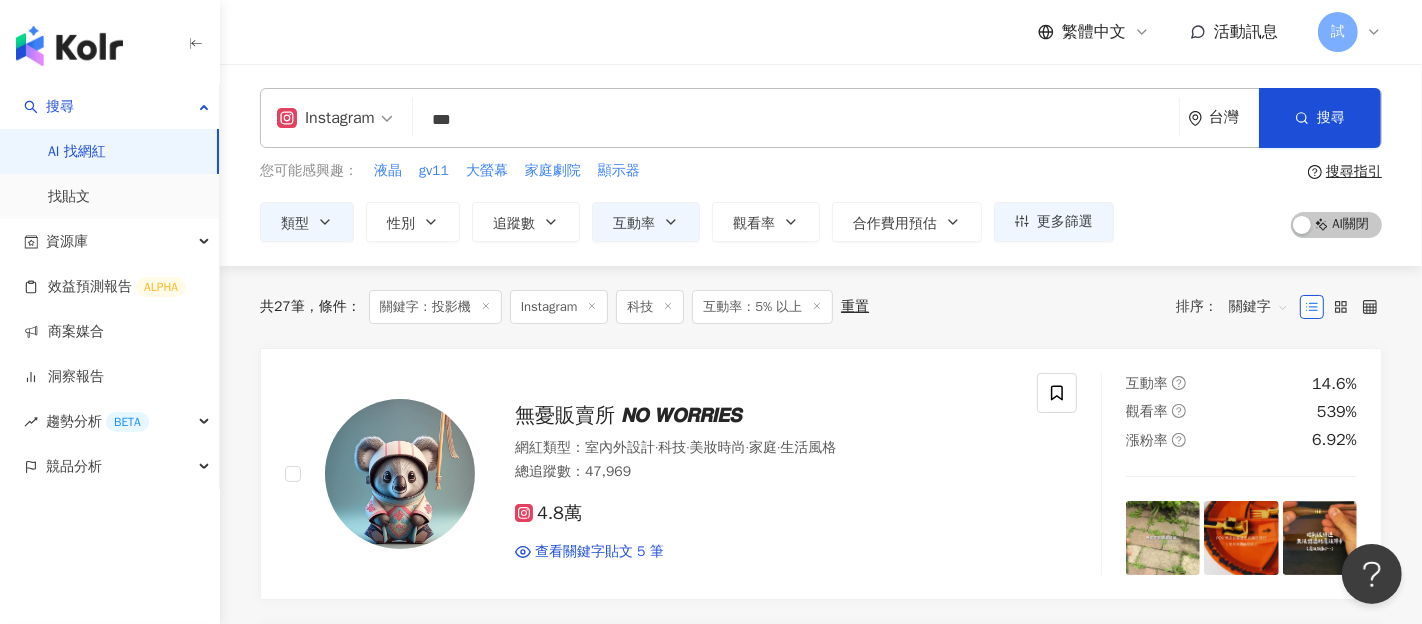 click on "Instagram" at bounding box center [326, 118] 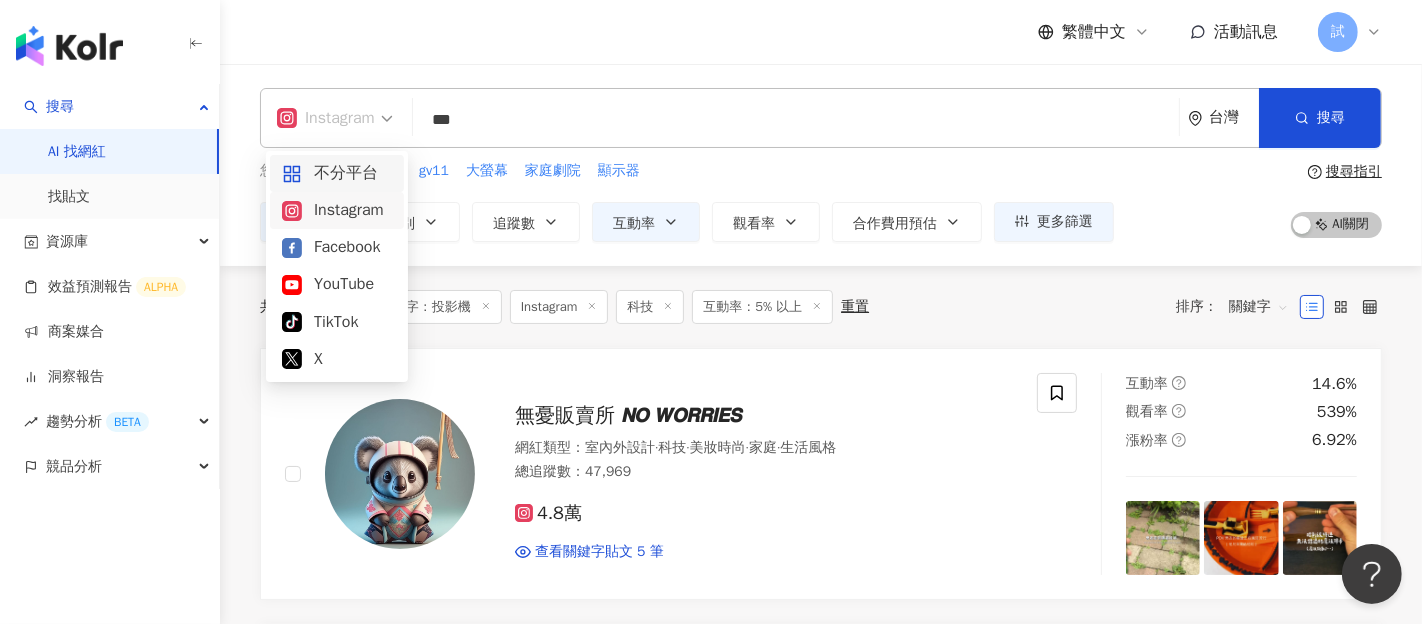 click on "Instagram *** 台灣 搜尋 d01ce196-1635-48cf-8701-b3c2ac0070ae Leway Trading 投影機專門店 7,628   追蹤者 CRAZYFORFASHION專業代購 14,859   追蹤者 搜尋名稱、敘述、貼文含有關鍵字 “ 投影機 ” 的網紅 您可能感興趣： 液晶  gv11  大螢幕  家庭劇院  顯示器  類型 性別 追蹤數 互動率 觀看率 合作費用預估  更多篩選 * %  -  % 不限 5% 以下 5%~20% 20% 以上 %  -  % 不限 10% 以下 10%~50% 50%~200% 200% 以上 搜尋指引 AI  開啟 AI  關閉" at bounding box center (821, 165) 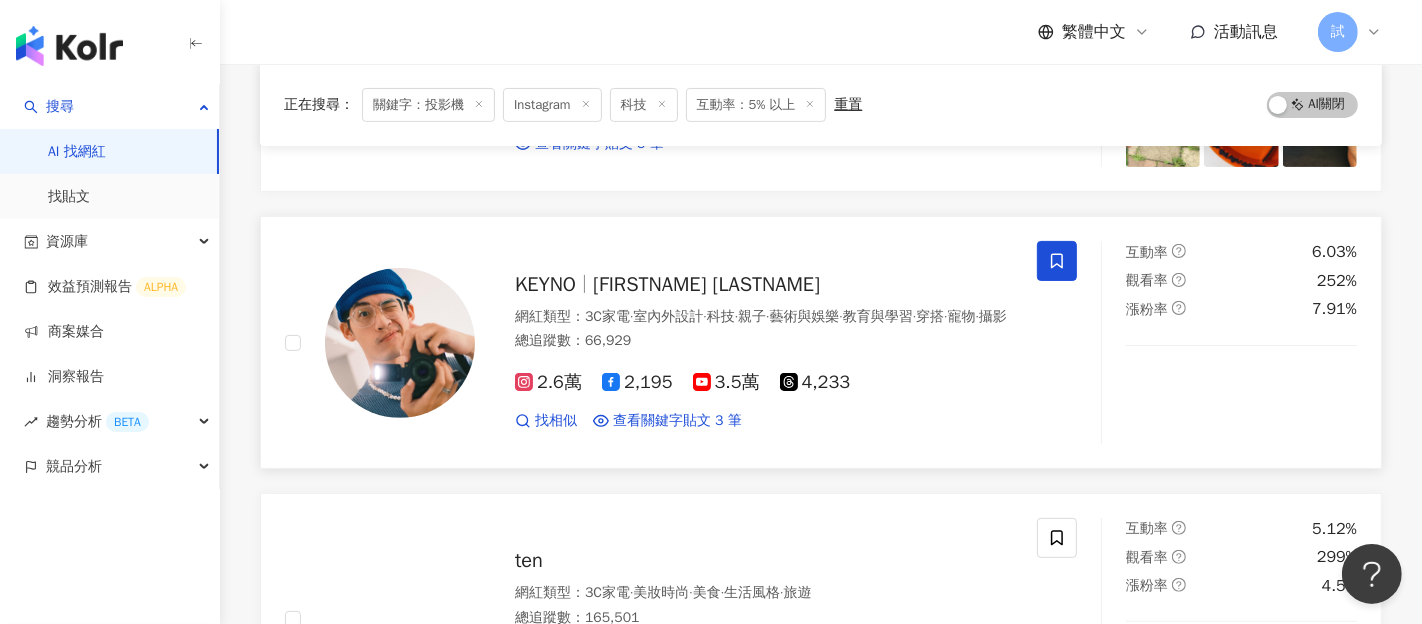 scroll, scrollTop: 406, scrollLeft: 0, axis: vertical 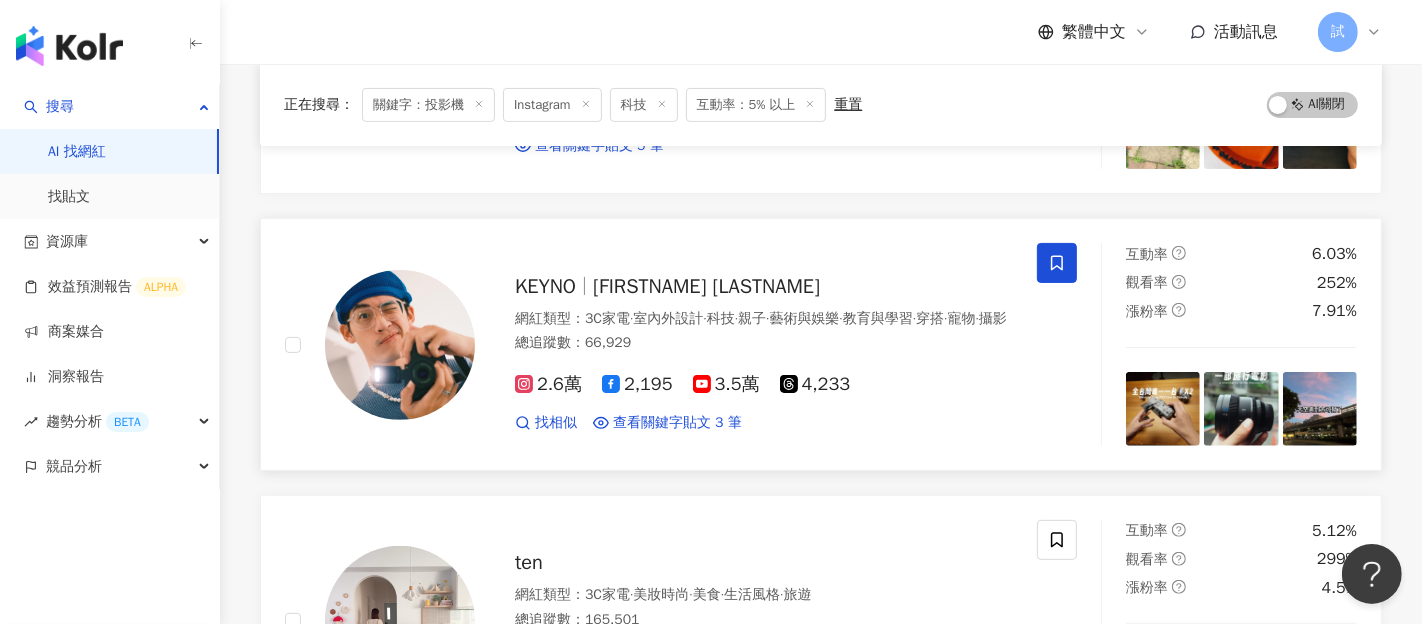 click on "[NAME] KEYNO" at bounding box center (706, 286) 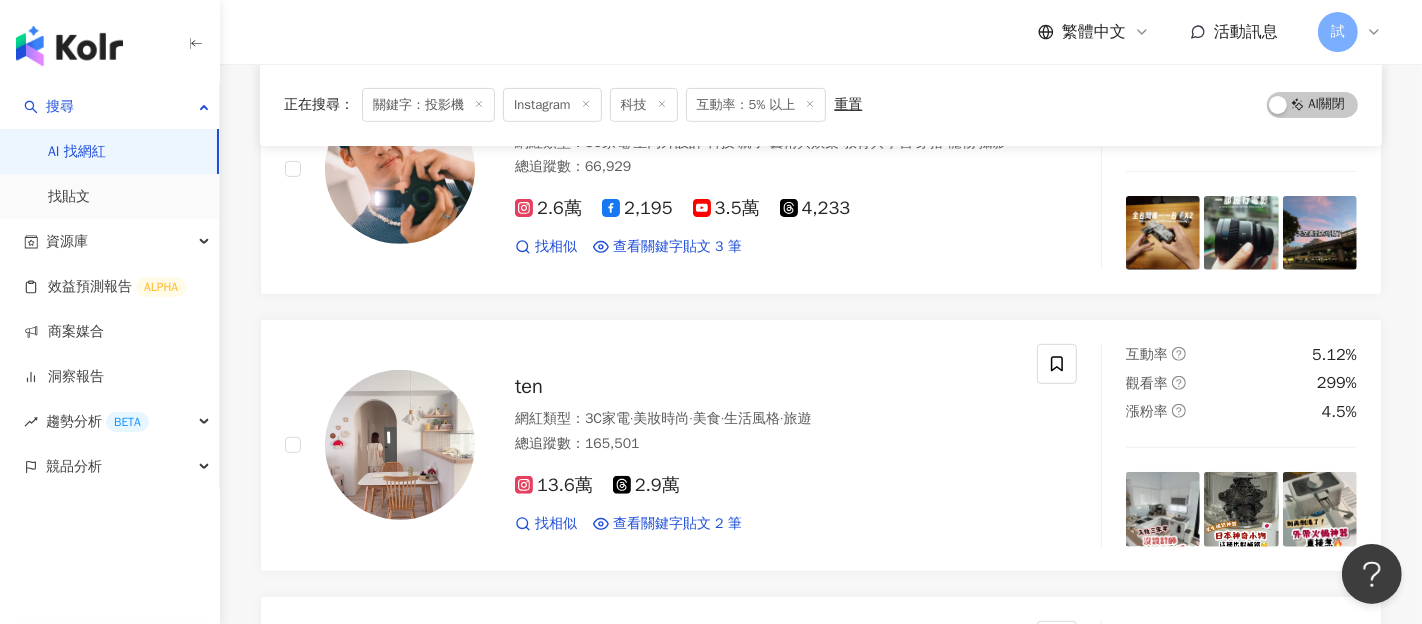 click on "重置" at bounding box center (848, 105) 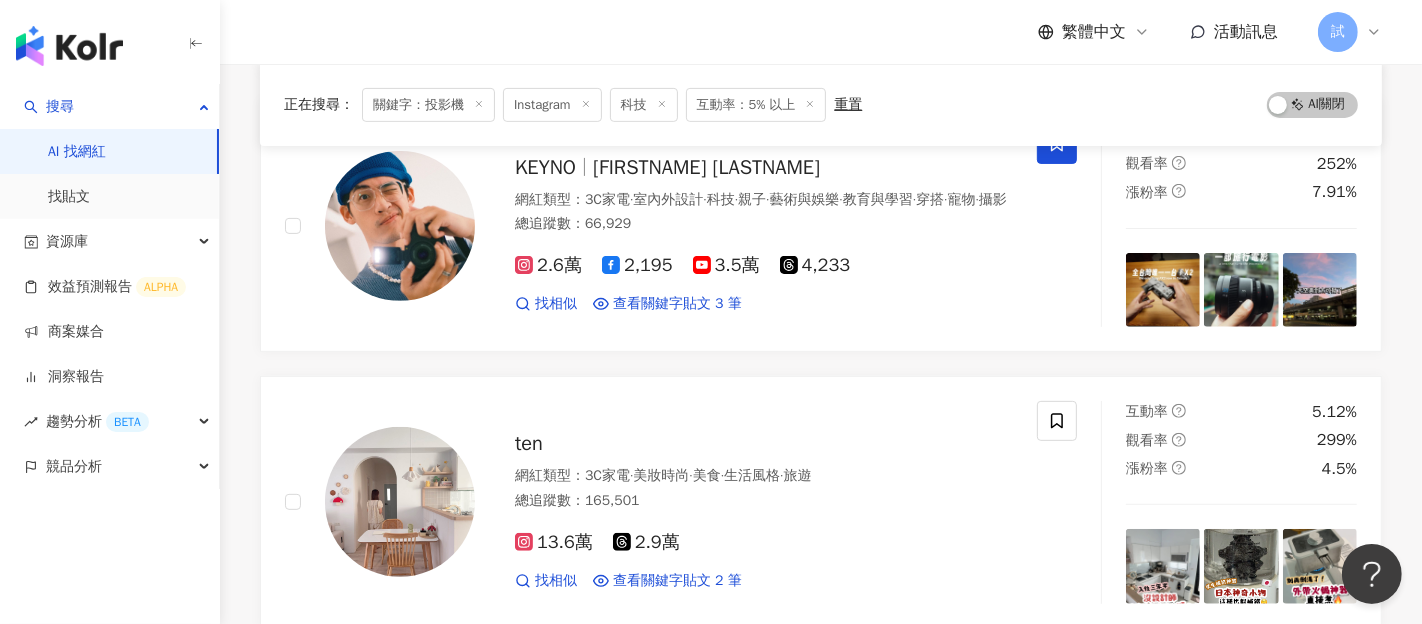 scroll, scrollTop: 413, scrollLeft: 0, axis: vertical 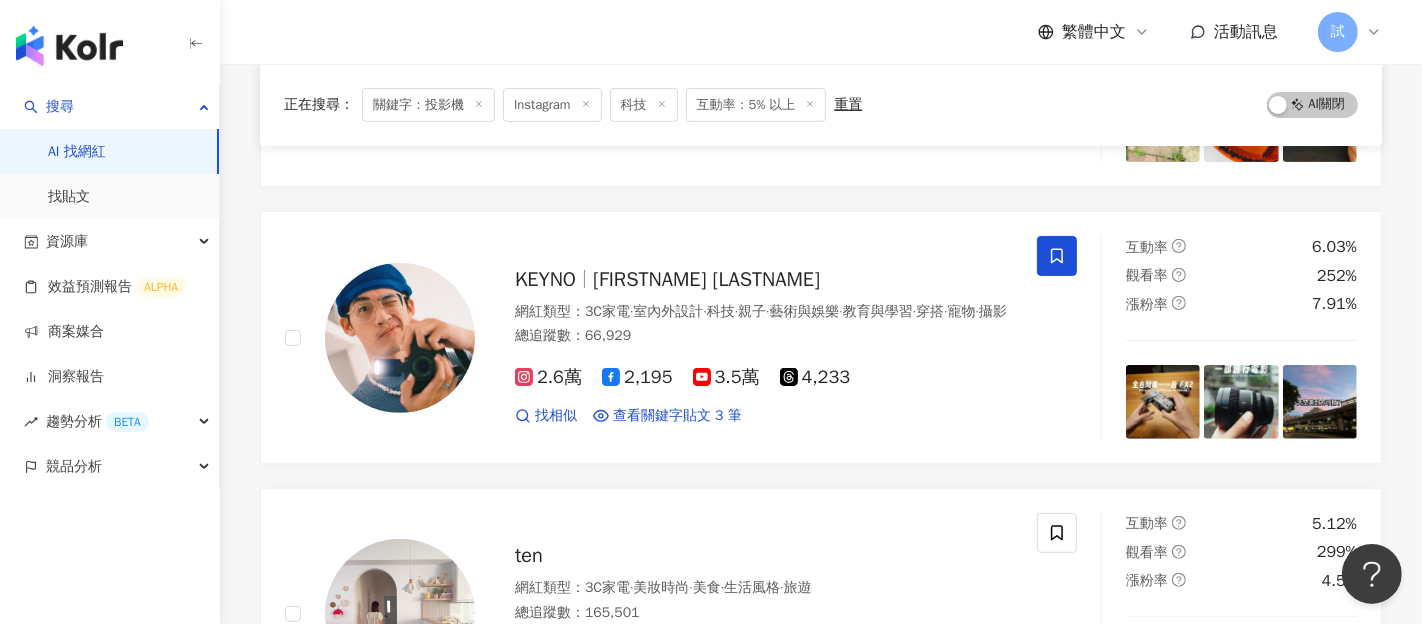 type 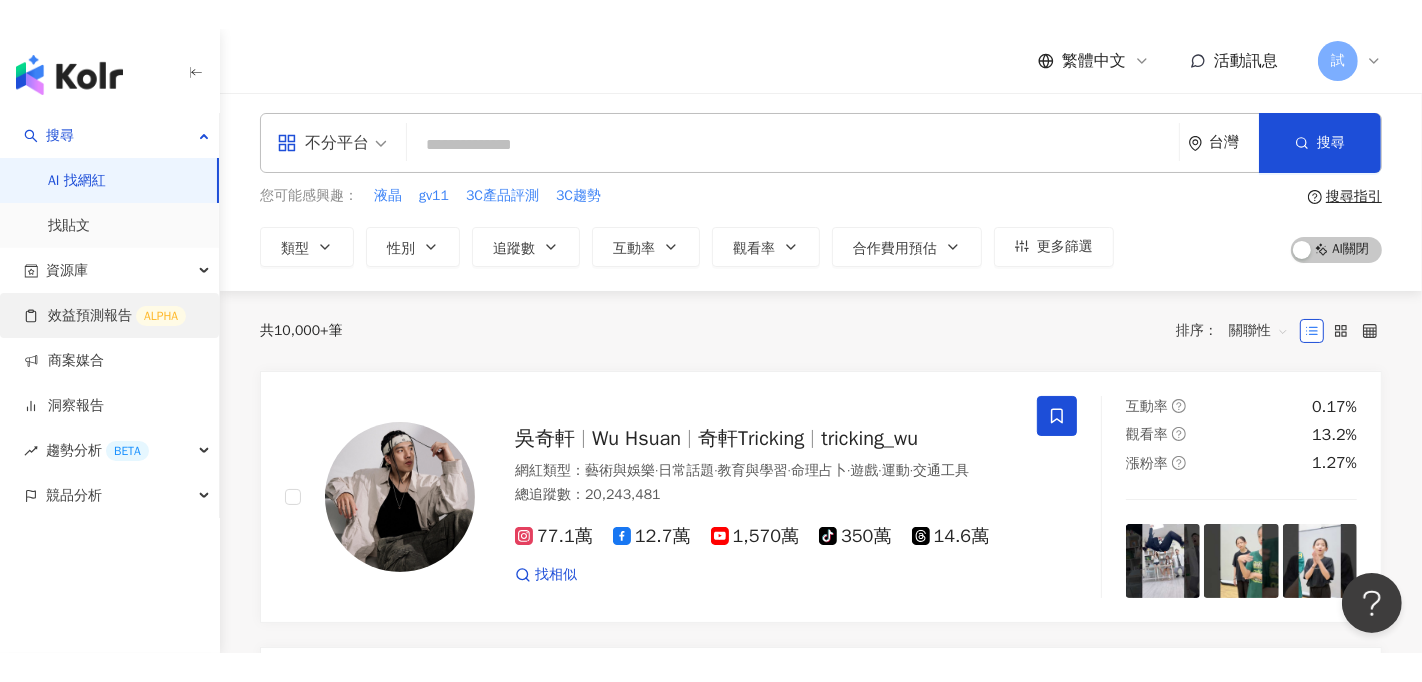 scroll, scrollTop: 0, scrollLeft: 0, axis: both 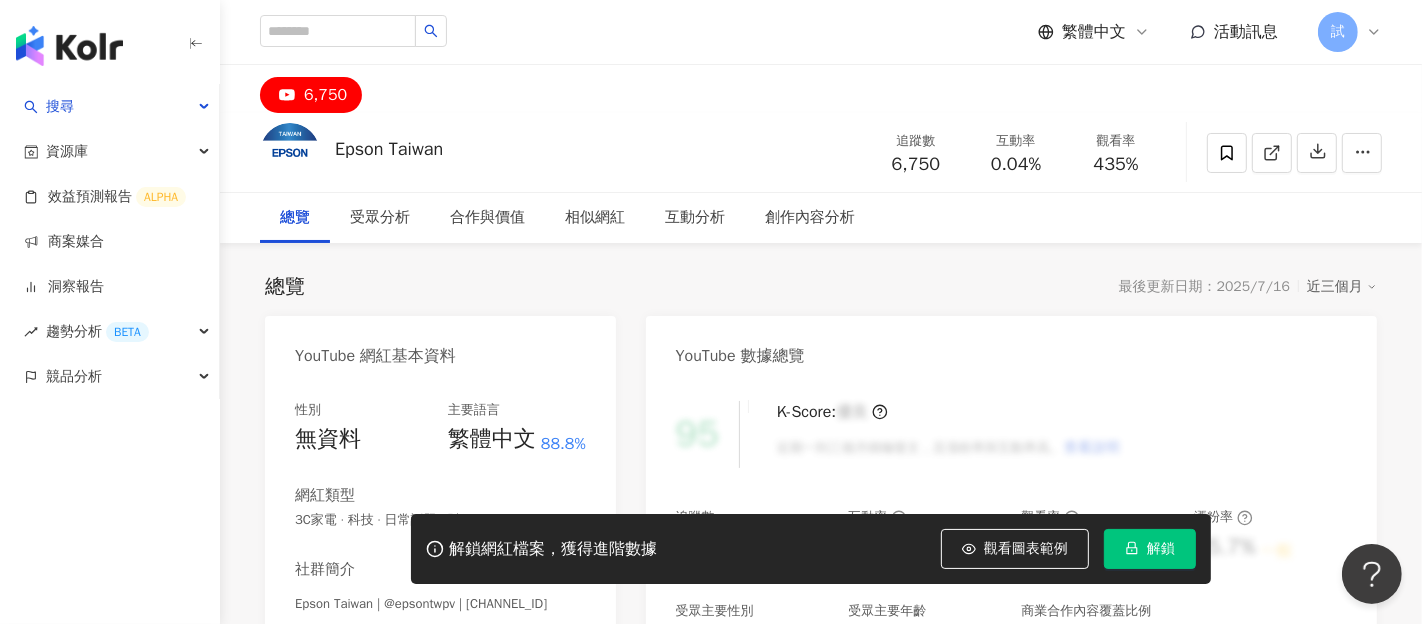 click on "[COMPANYNAME]" at bounding box center [389, 149] 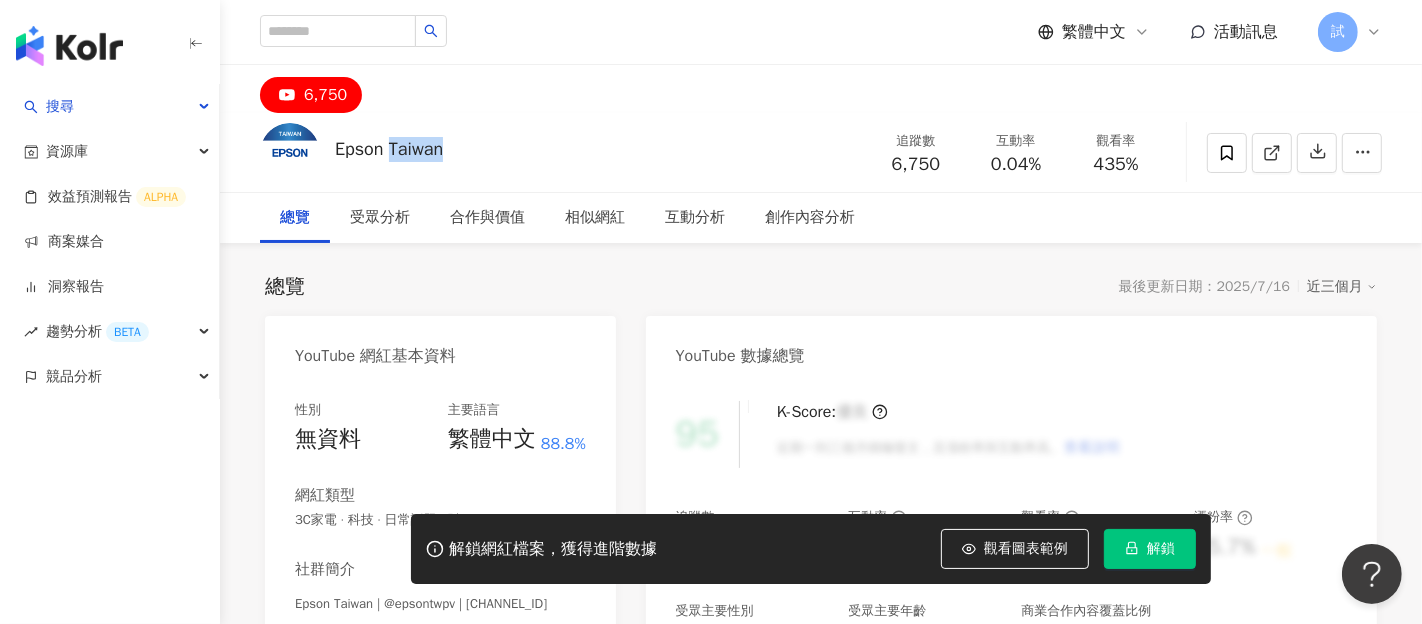 click on "Epson Taiwan" at bounding box center [389, 149] 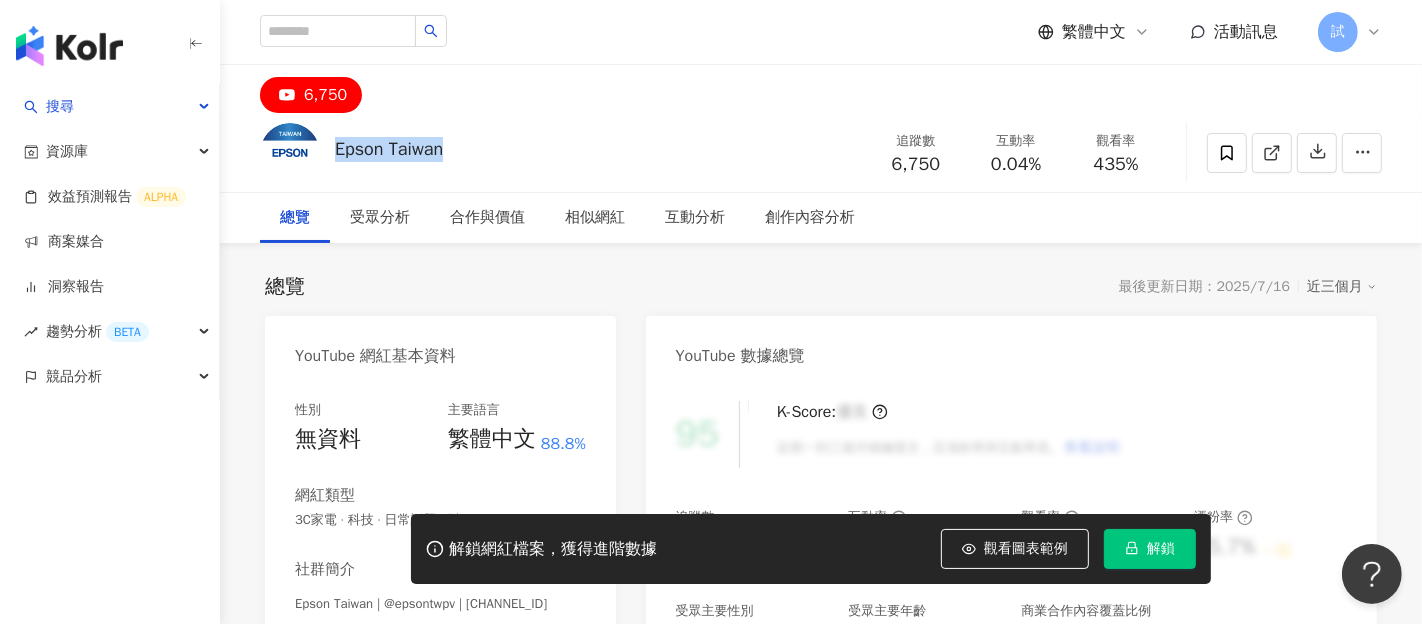 copy on "Epson Taiwan" 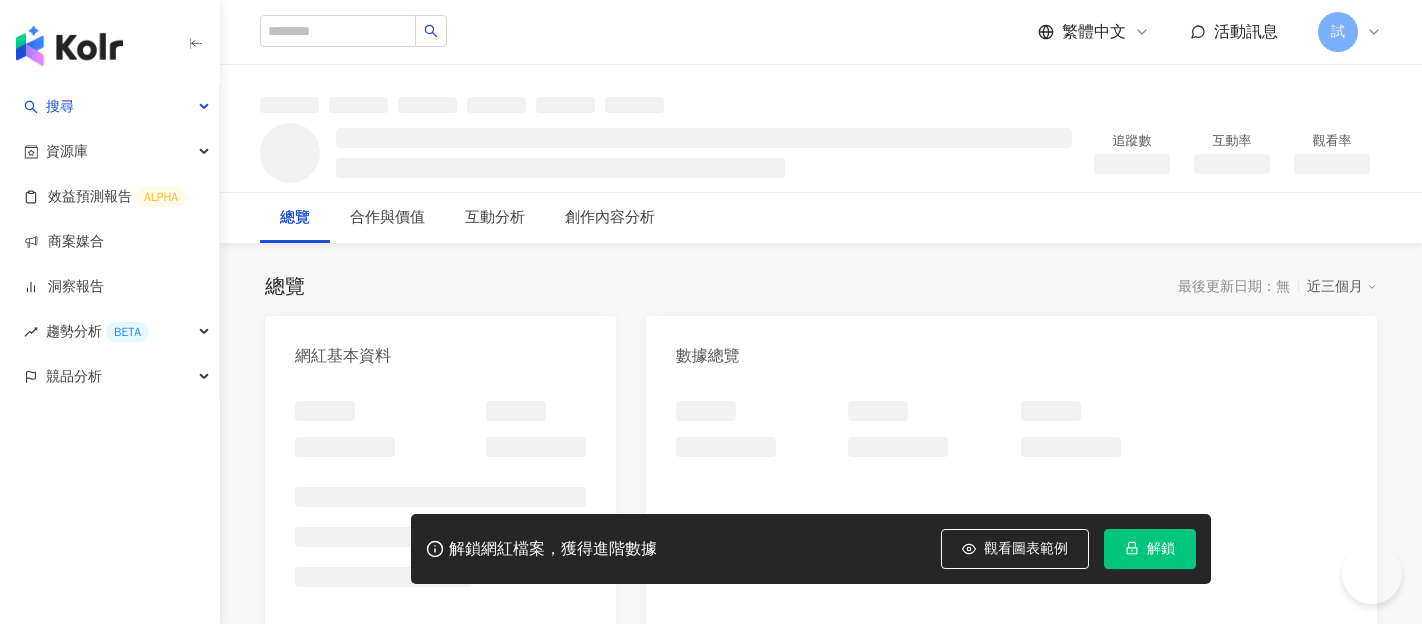 scroll, scrollTop: 0, scrollLeft: 0, axis: both 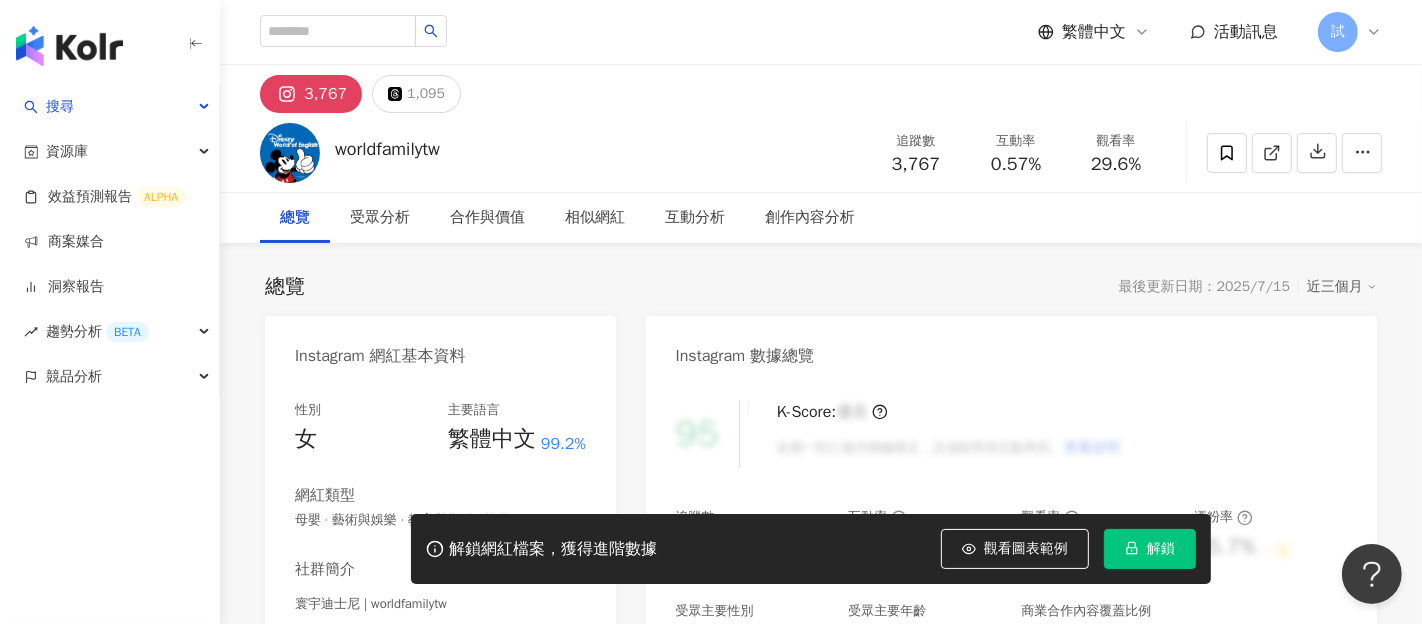 click on "worldfamilytw" at bounding box center (387, 149) 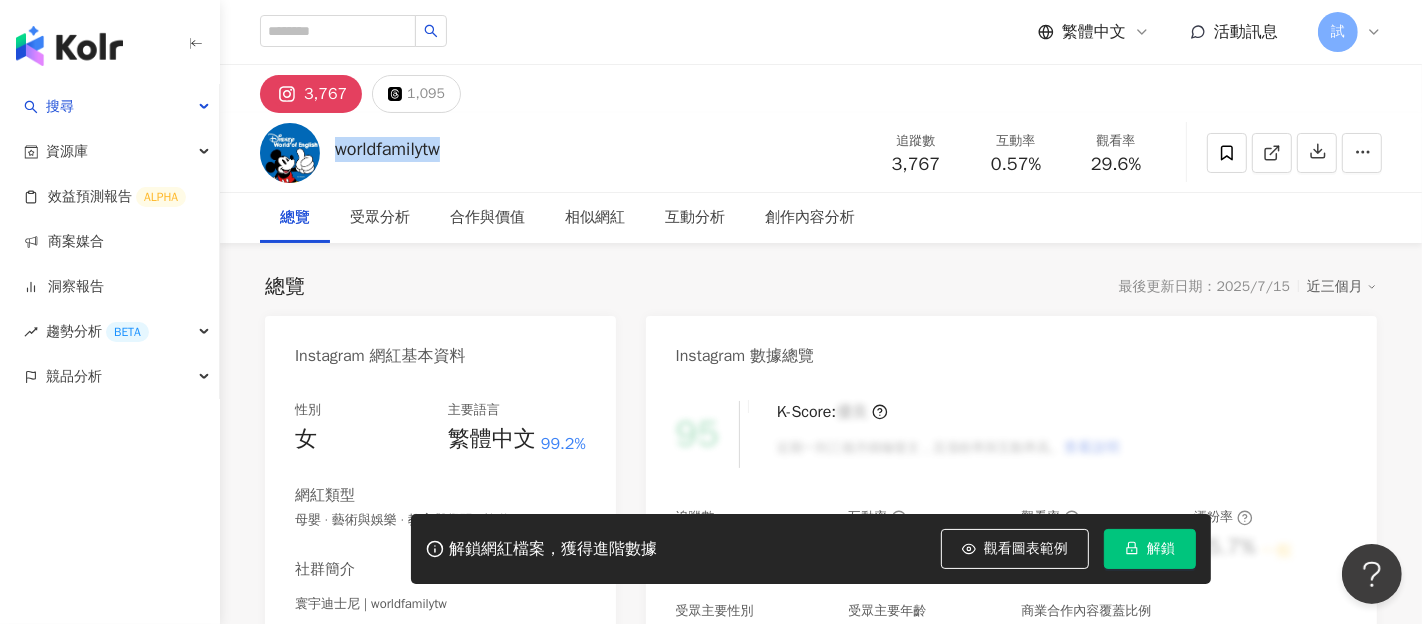 click on "worldfamilytw" at bounding box center [387, 149] 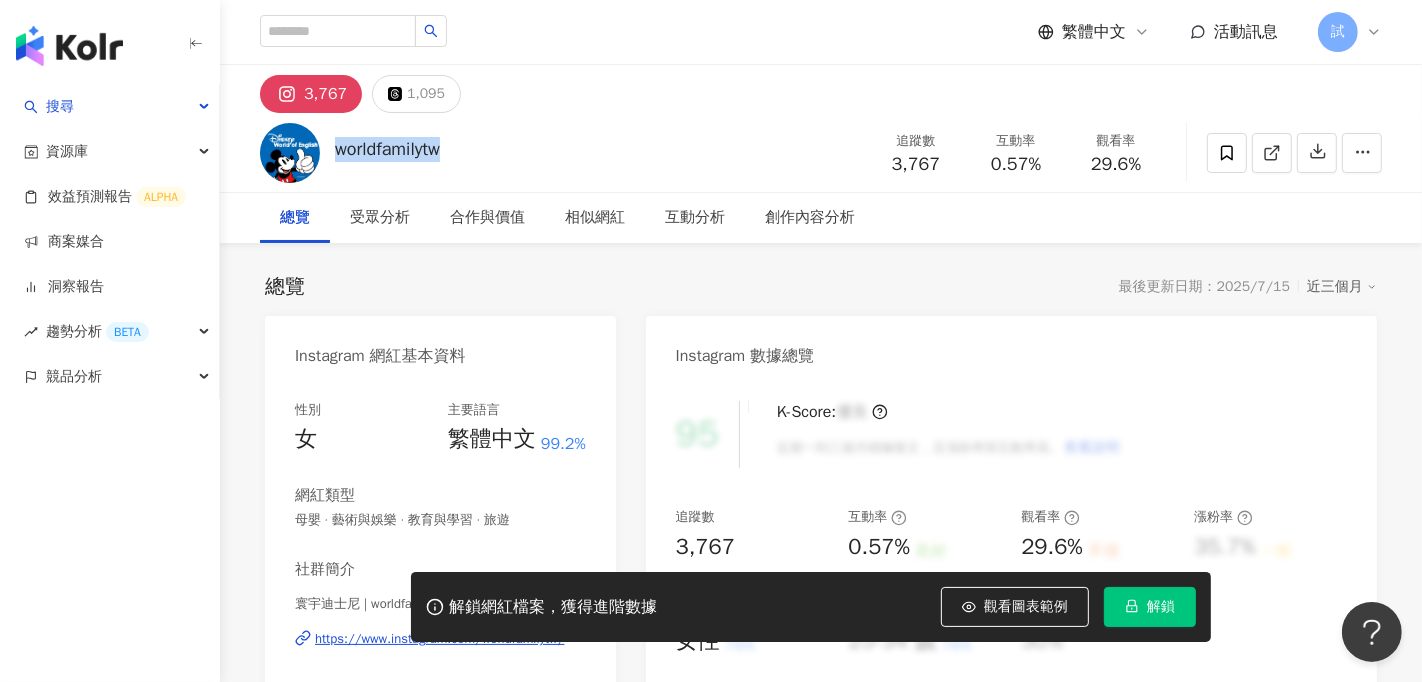 click on "worldfamilytw" at bounding box center [387, 149] 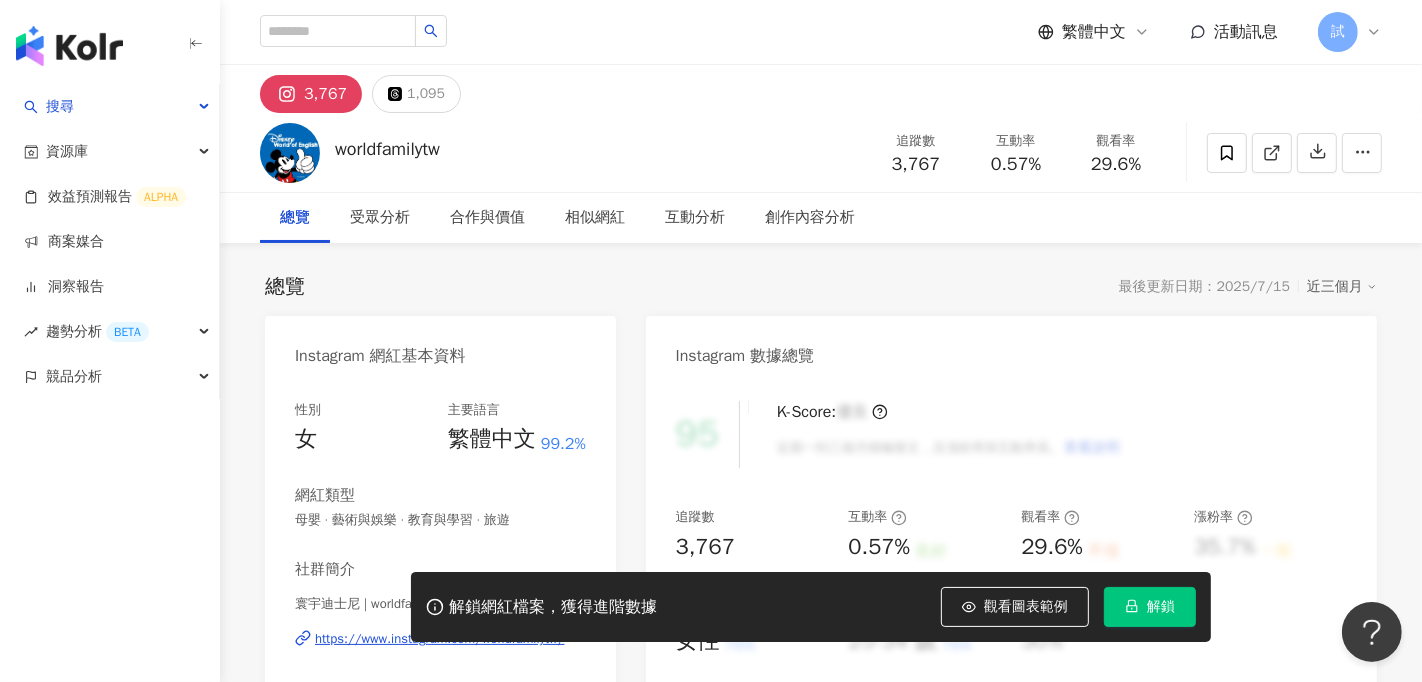 click on "worldfamilytw" at bounding box center (387, 149) 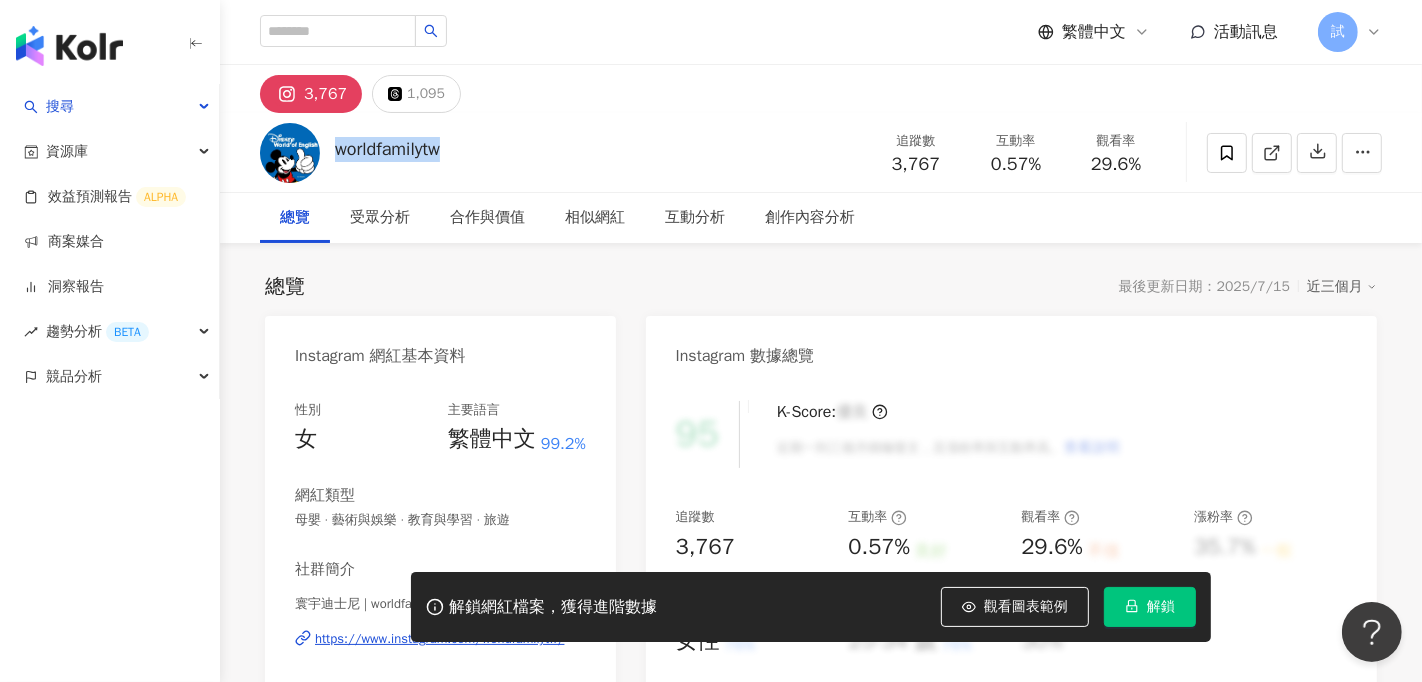 click on "worldfamilytw" at bounding box center (387, 149) 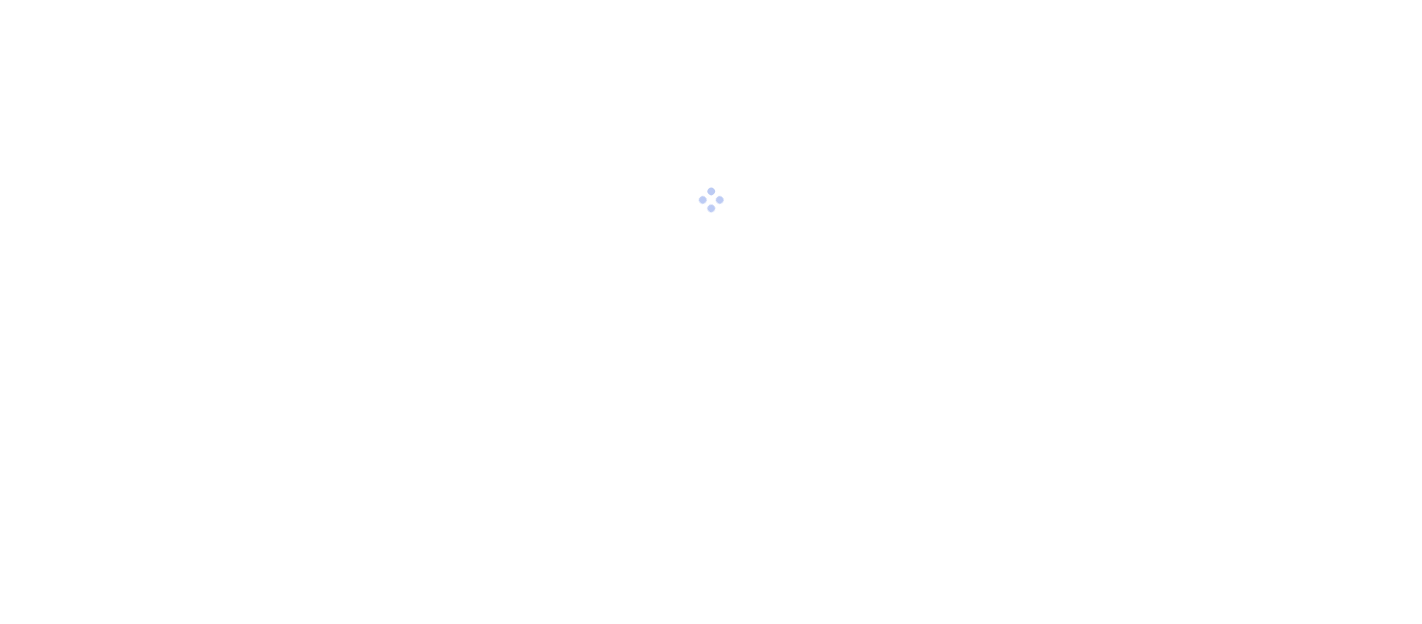 scroll, scrollTop: 0, scrollLeft: 0, axis: both 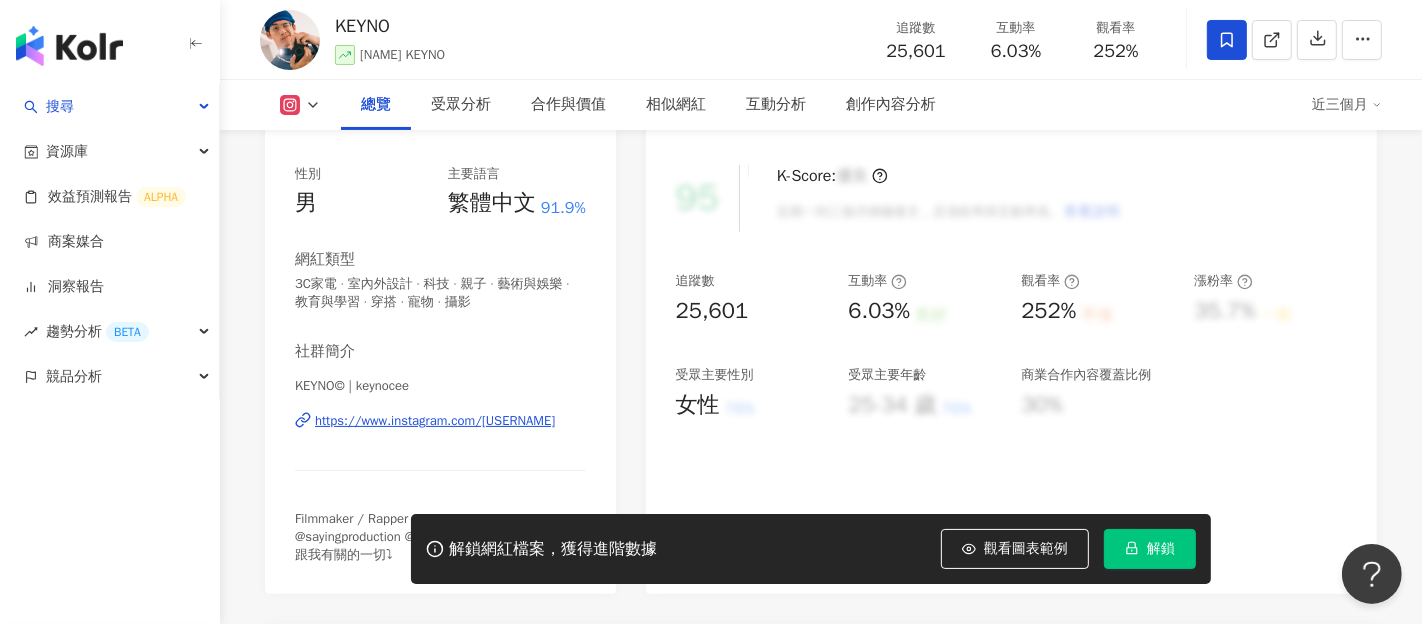 click on "解鎖" at bounding box center [1161, 549] 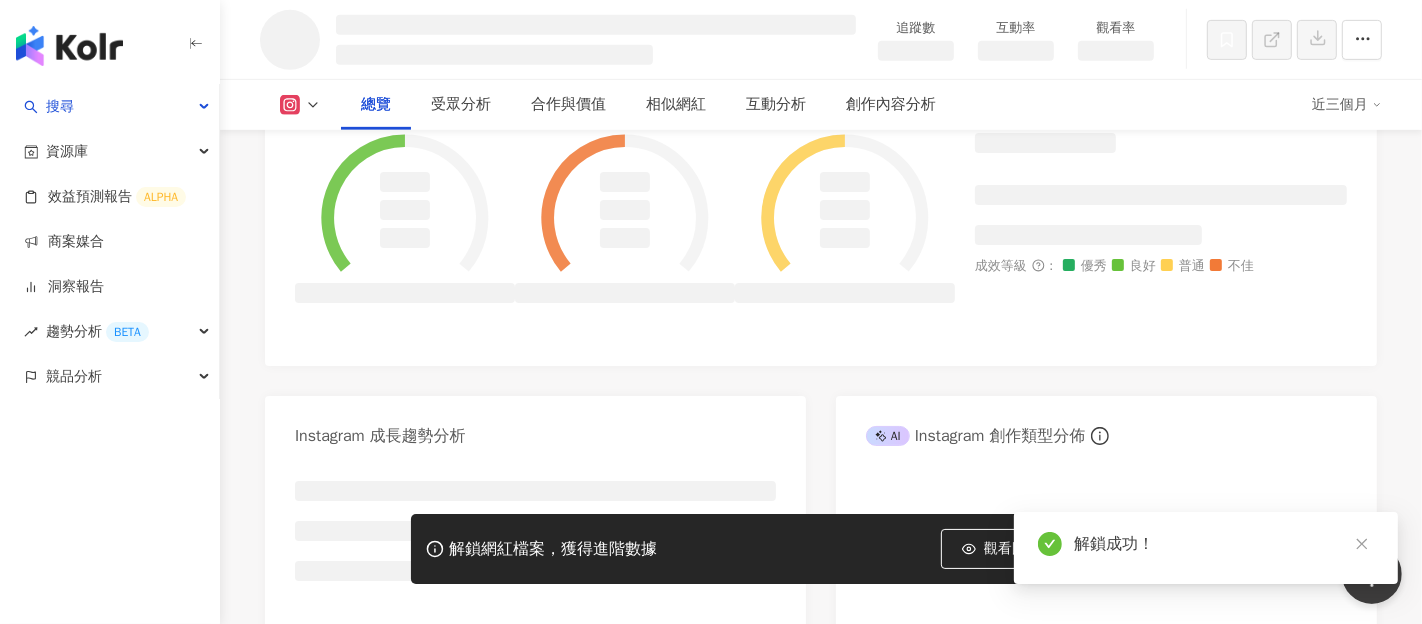 scroll, scrollTop: 952, scrollLeft: 0, axis: vertical 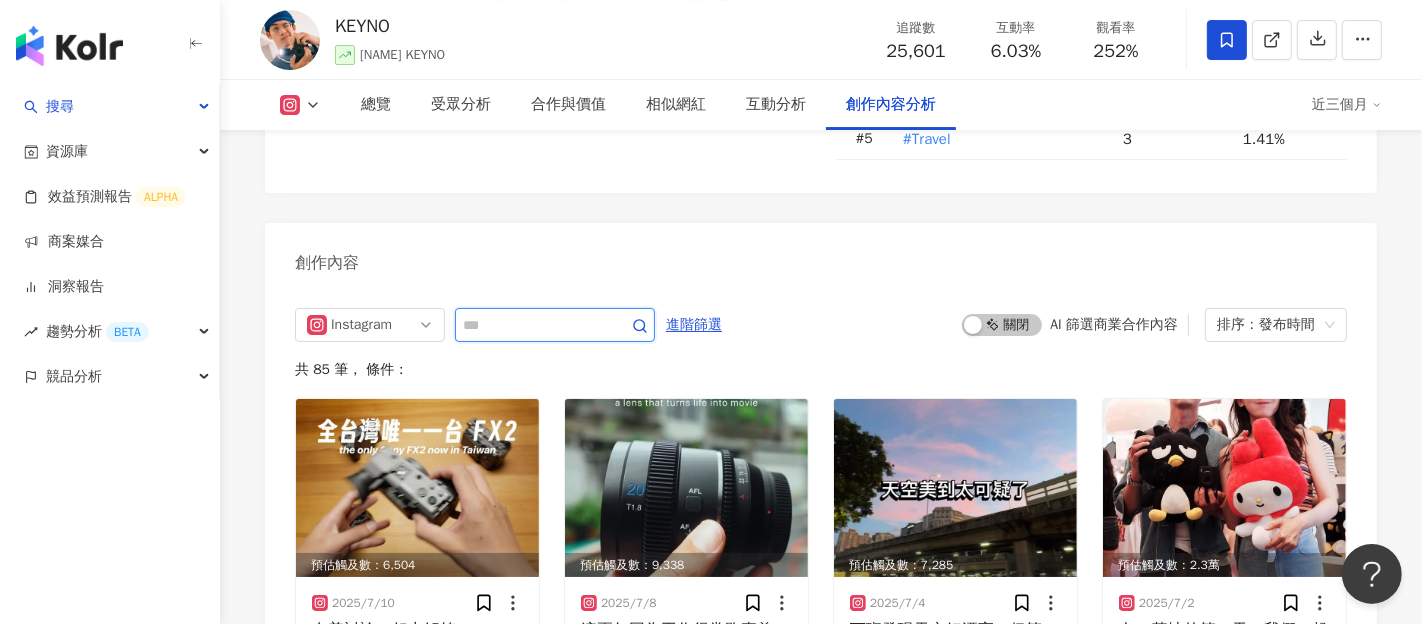 click at bounding box center (533, 325) 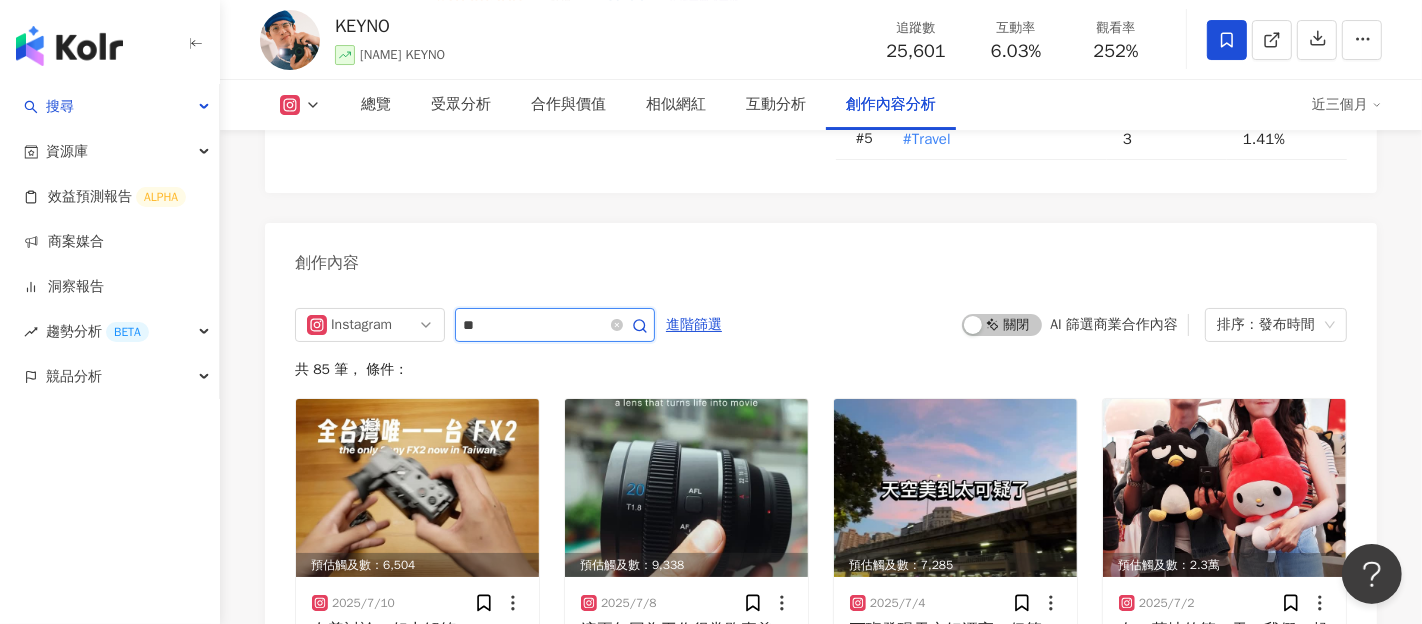 type on "*" 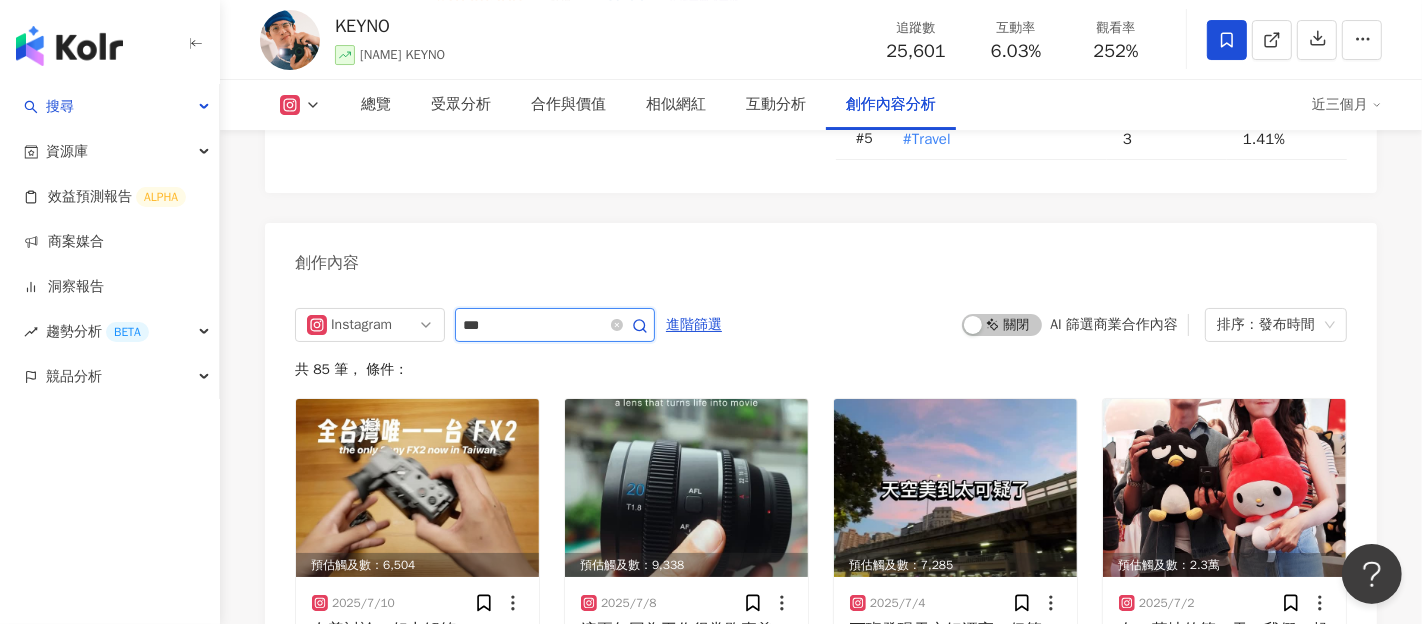 type on "***" 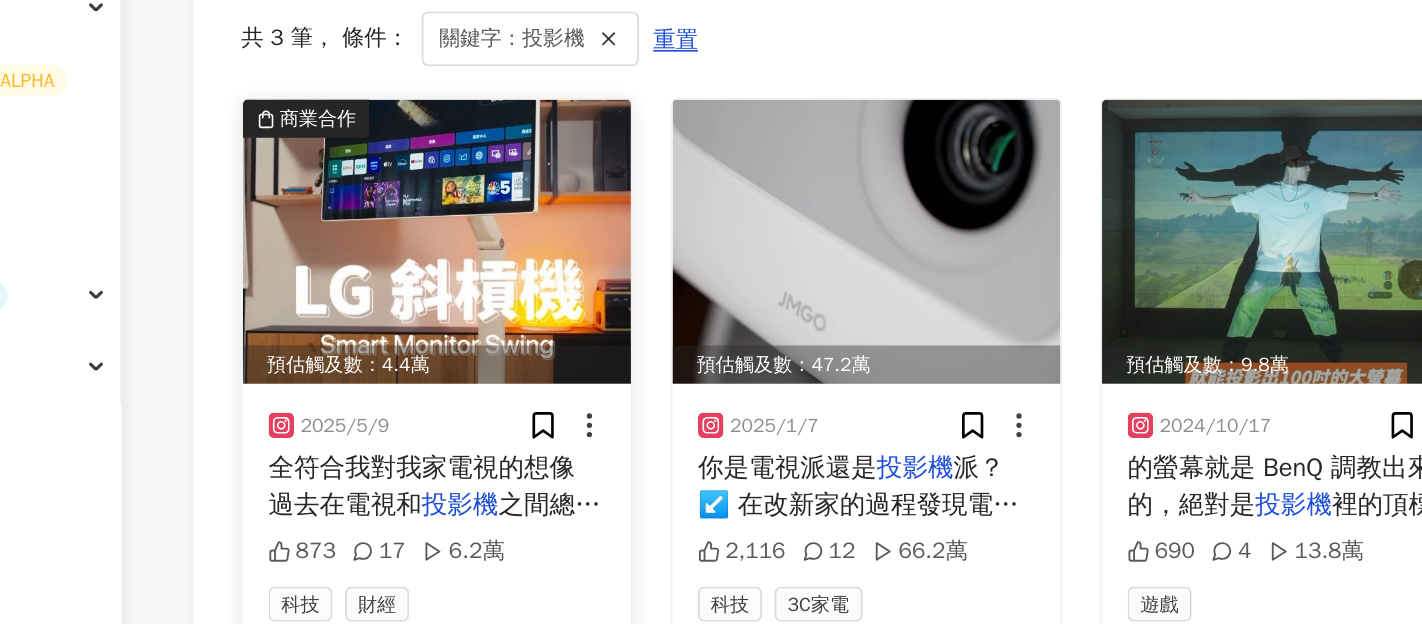 scroll, scrollTop: 6178, scrollLeft: 0, axis: vertical 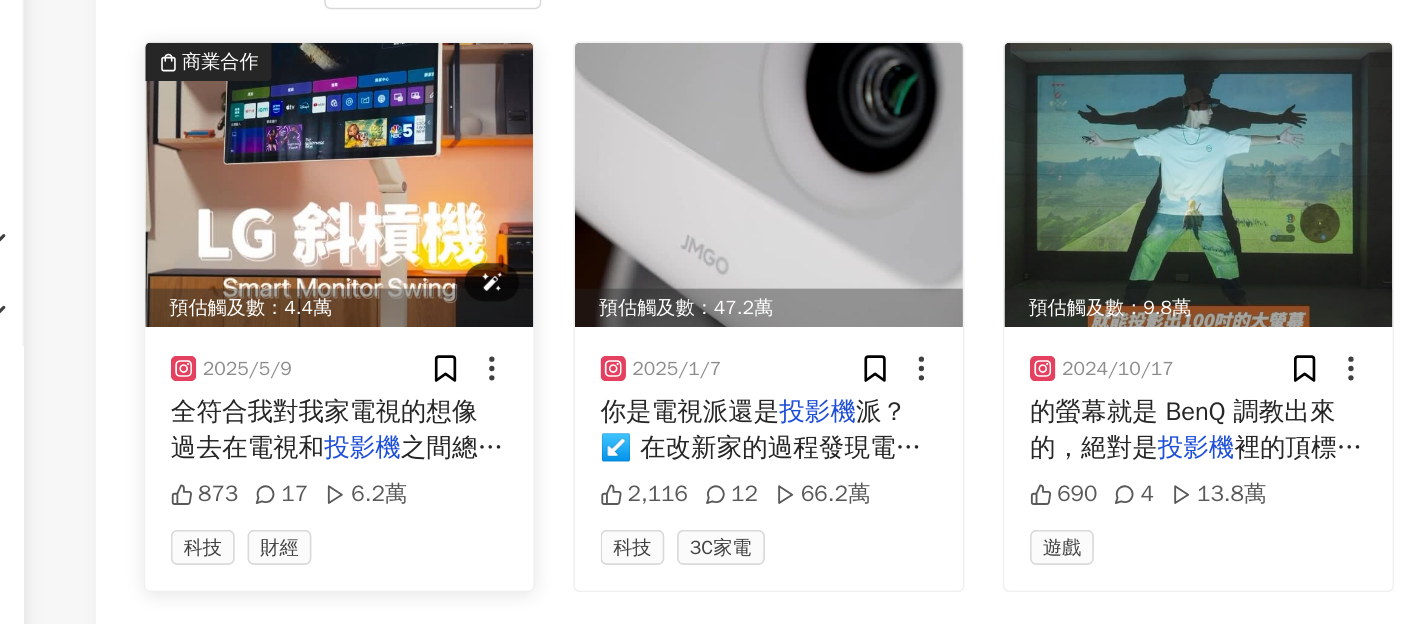 click at bounding box center (417, 298) 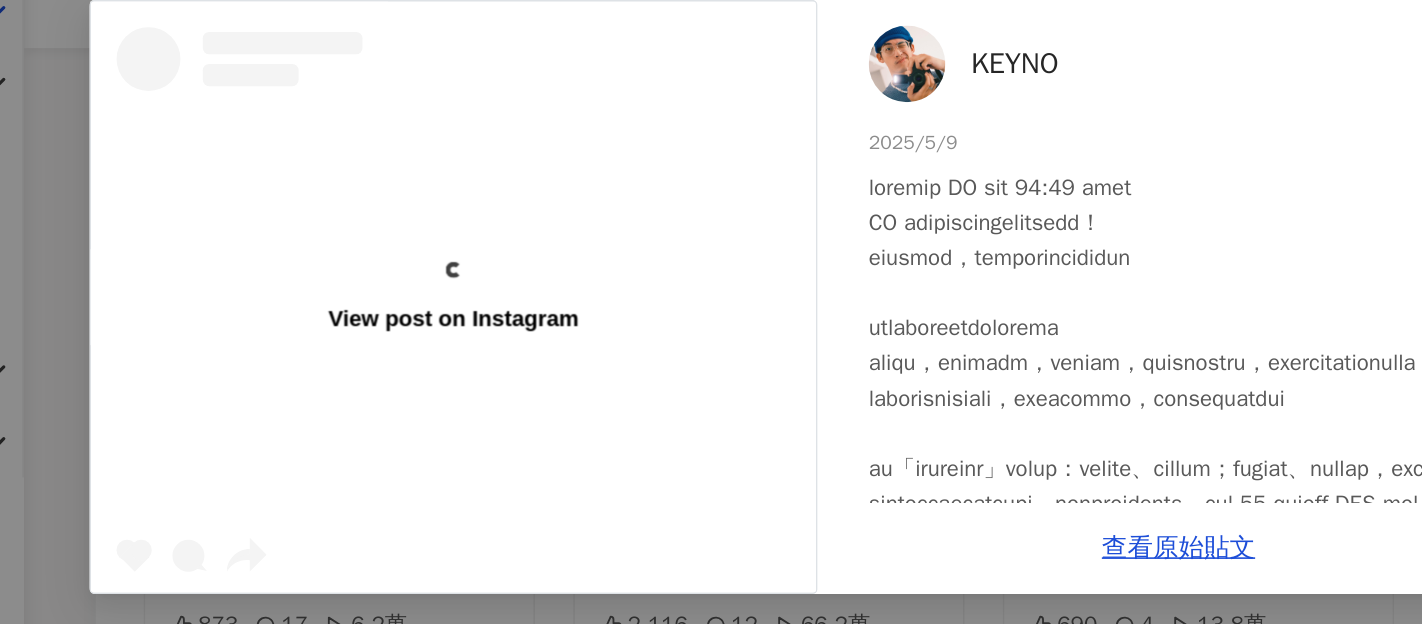 scroll, scrollTop: 6178, scrollLeft: 0, axis: vertical 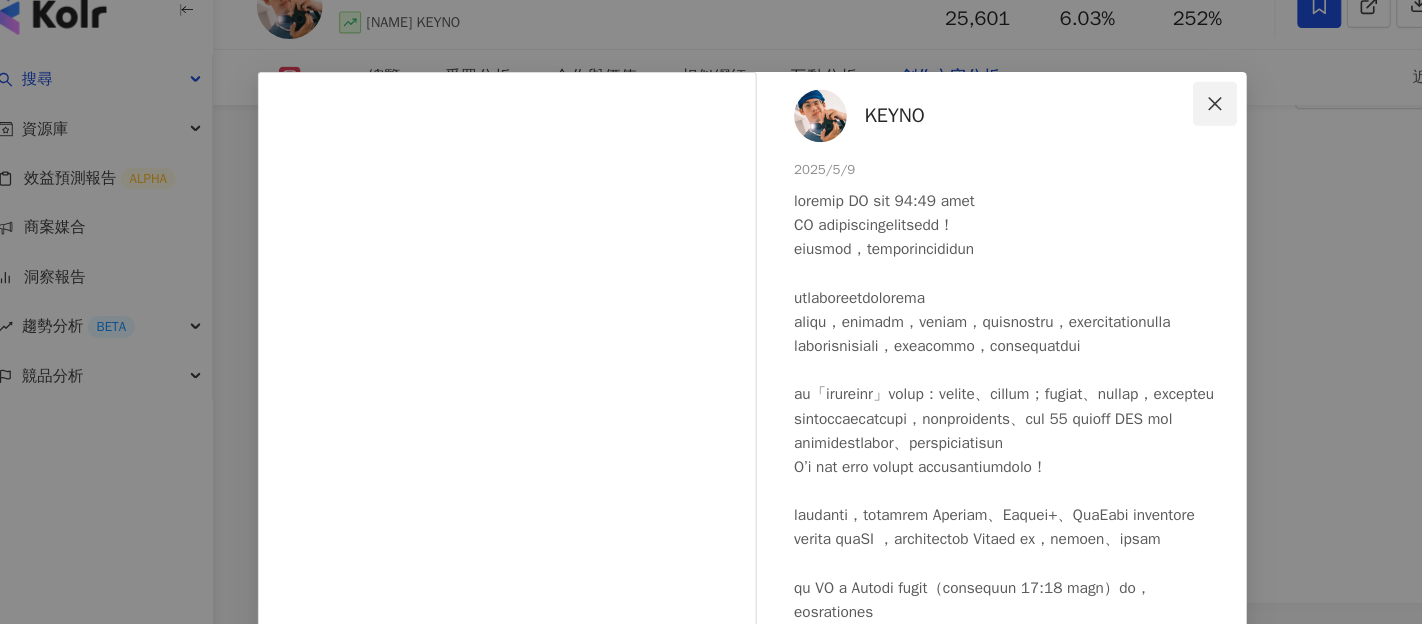 click at bounding box center (1132, 129) 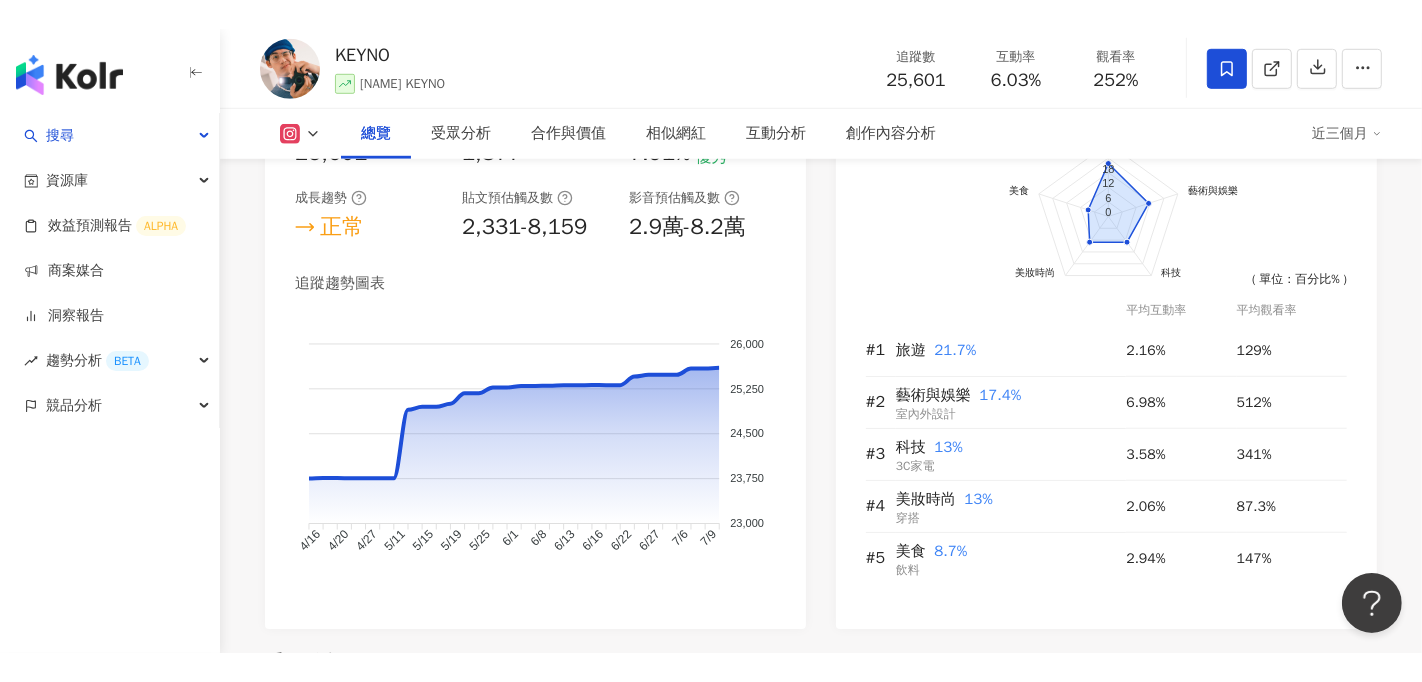 scroll, scrollTop: 1194, scrollLeft: 0, axis: vertical 